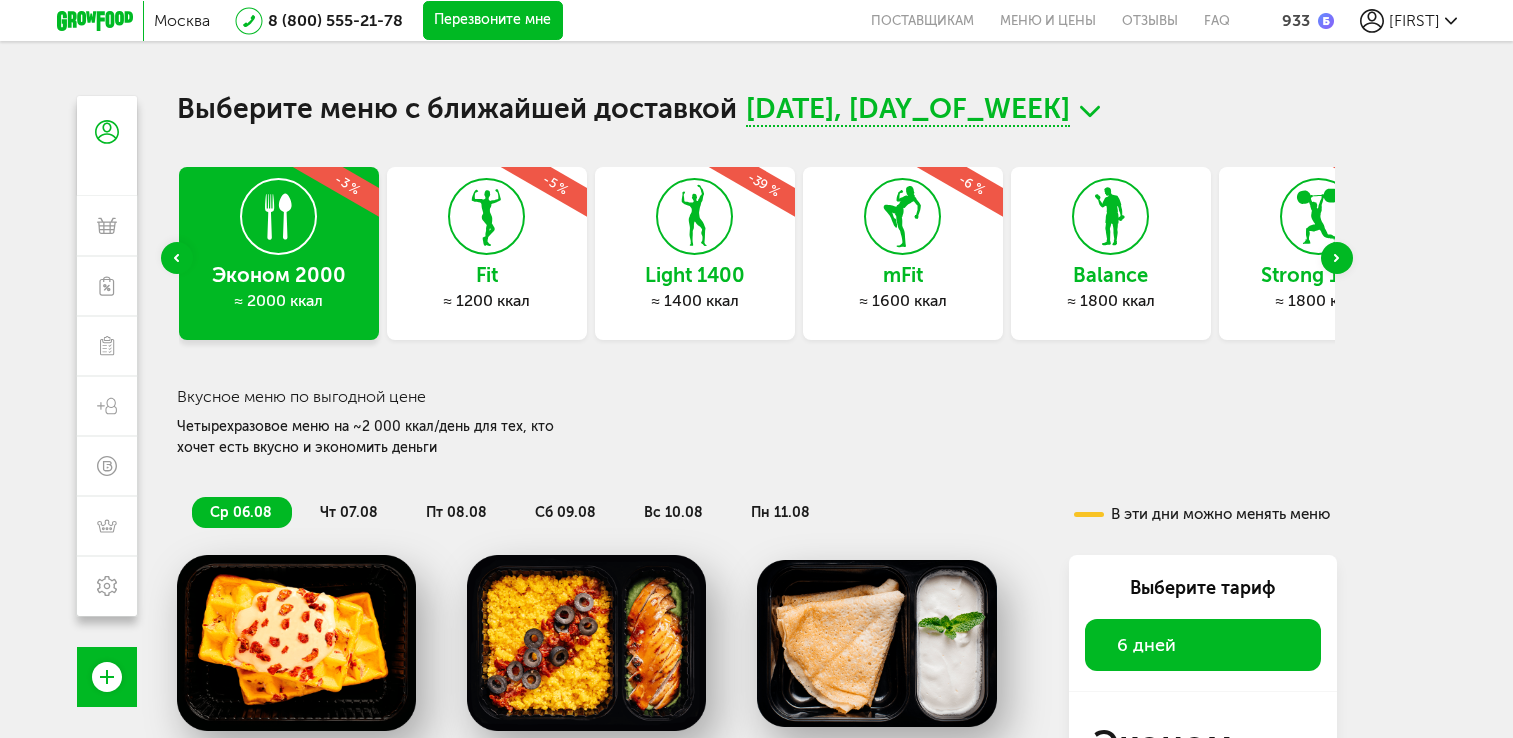 scroll, scrollTop: 0, scrollLeft: 0, axis: both 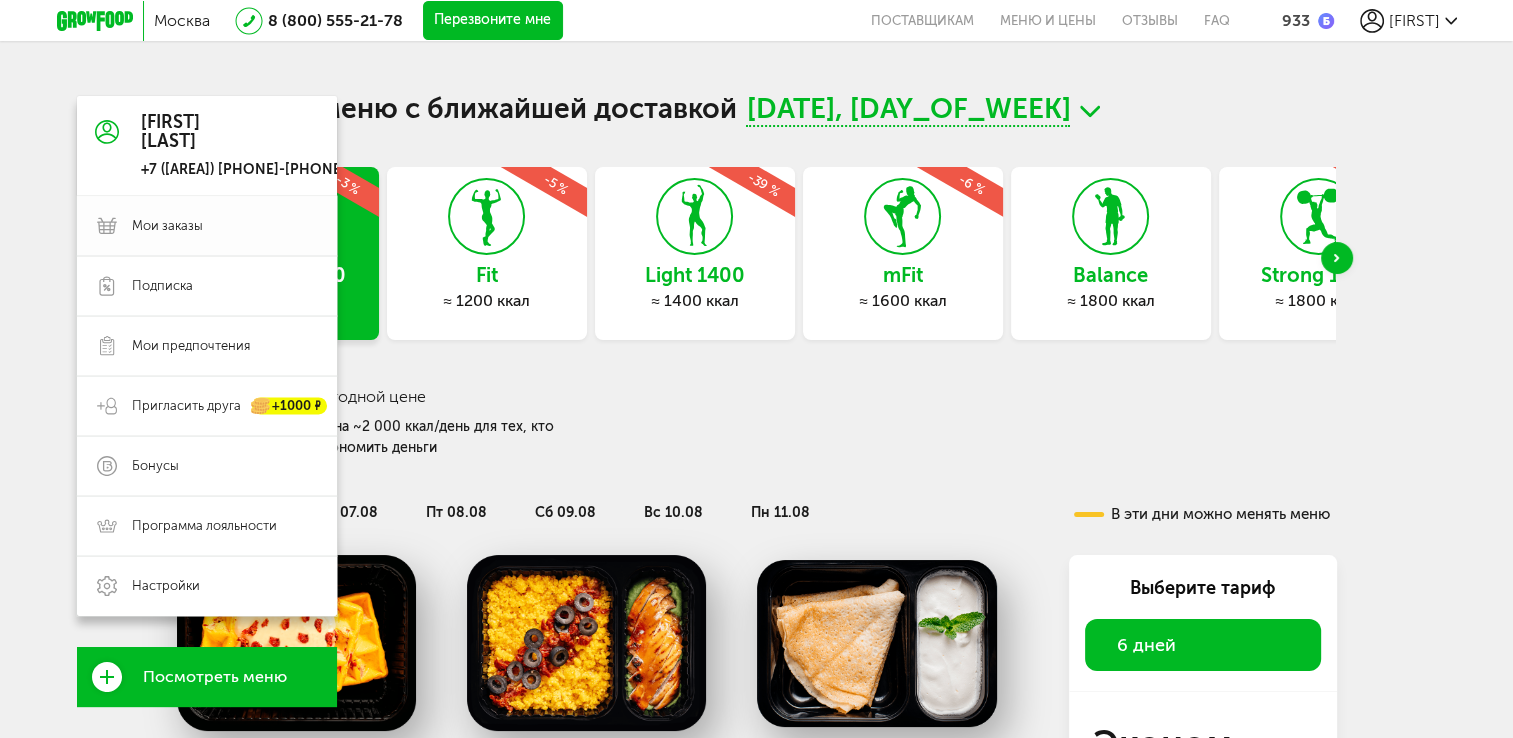 click on "Мои заказы" at bounding box center [207, 226] 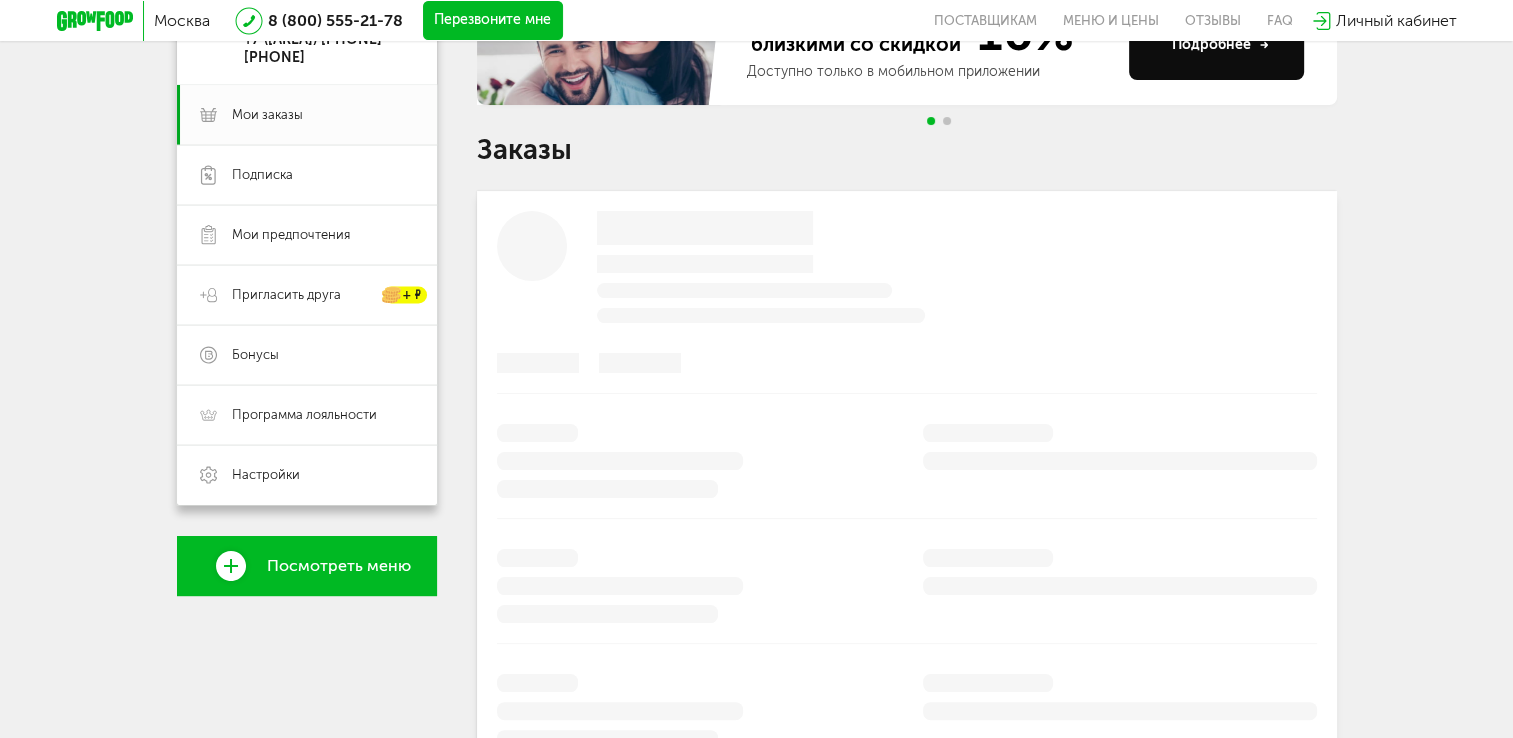 scroll, scrollTop: 300, scrollLeft: 0, axis: vertical 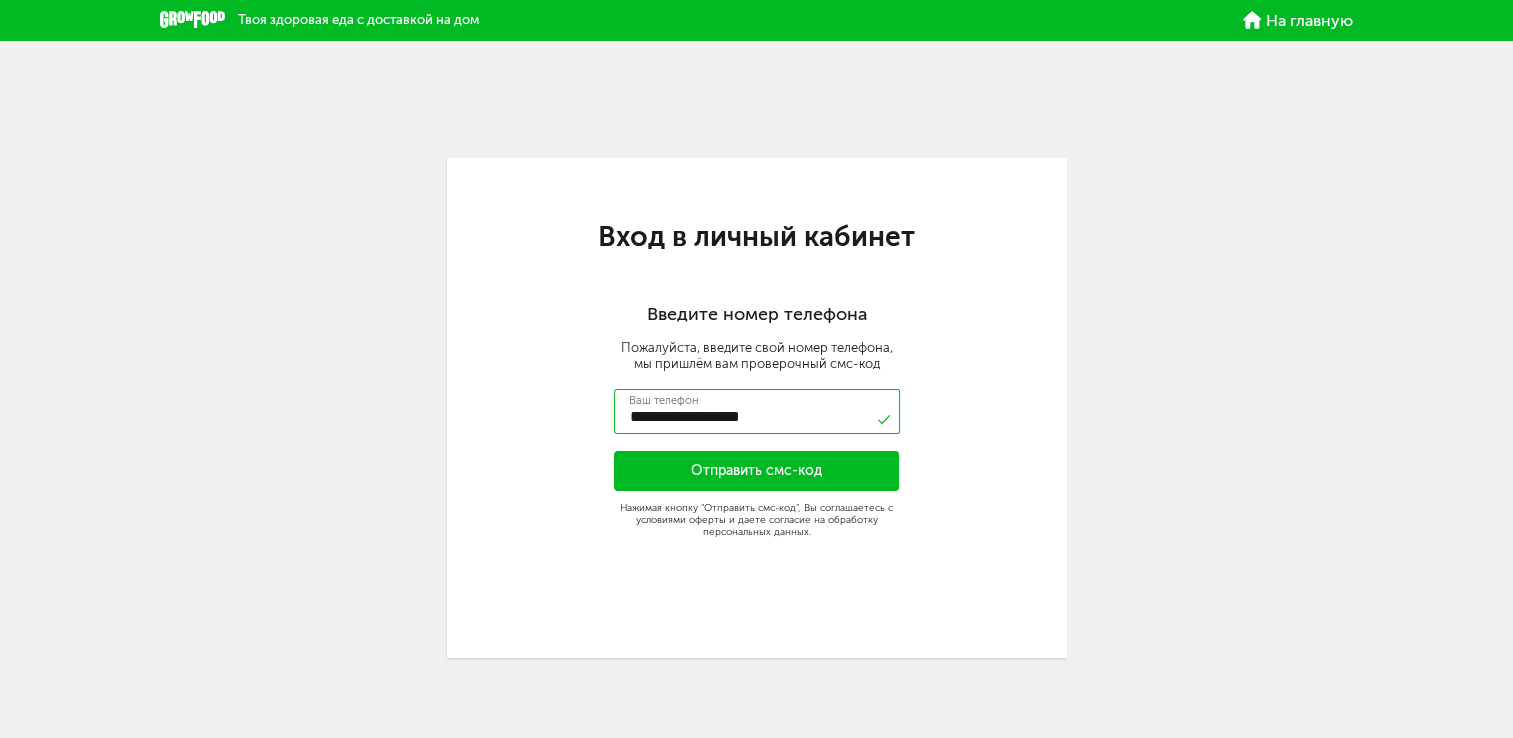 type on "**********" 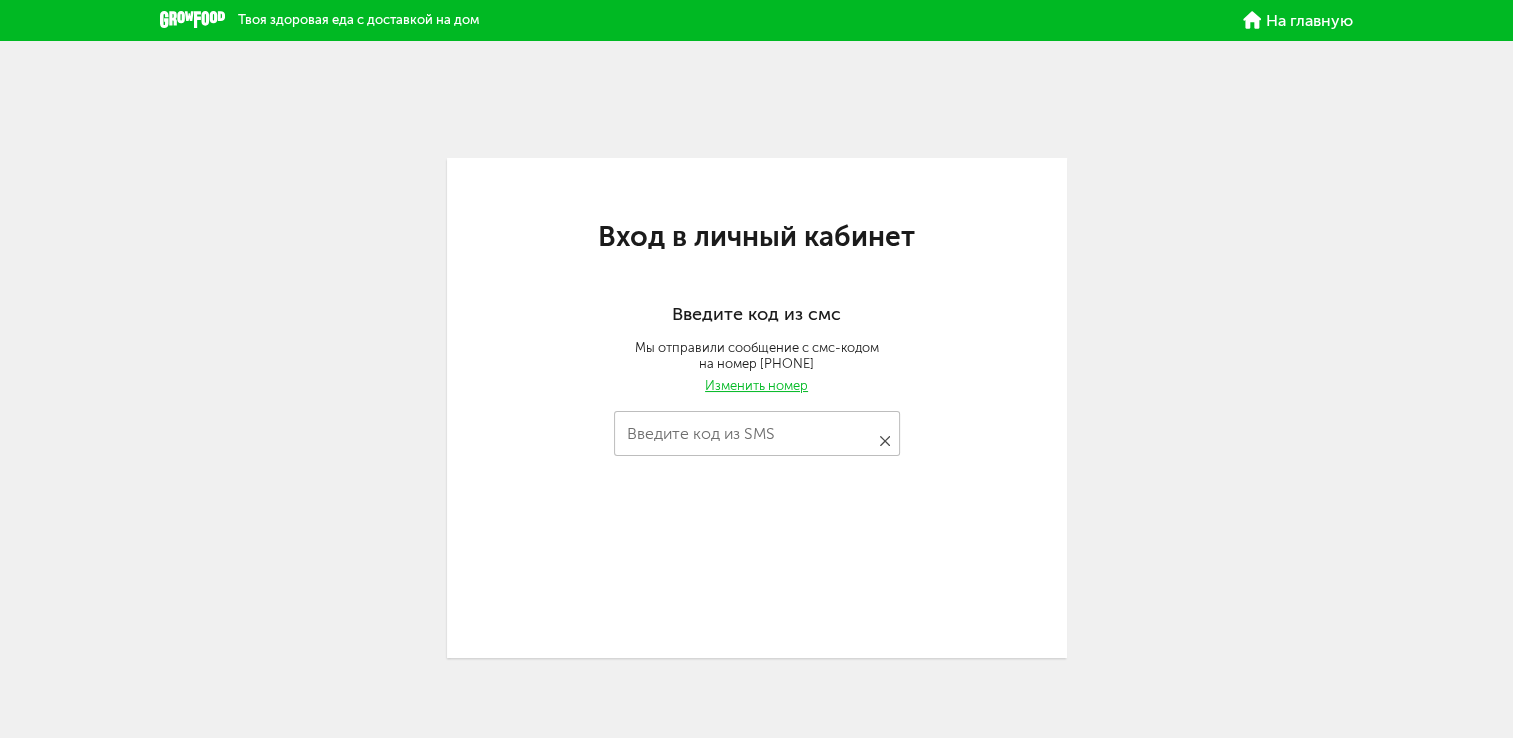 type on "****" 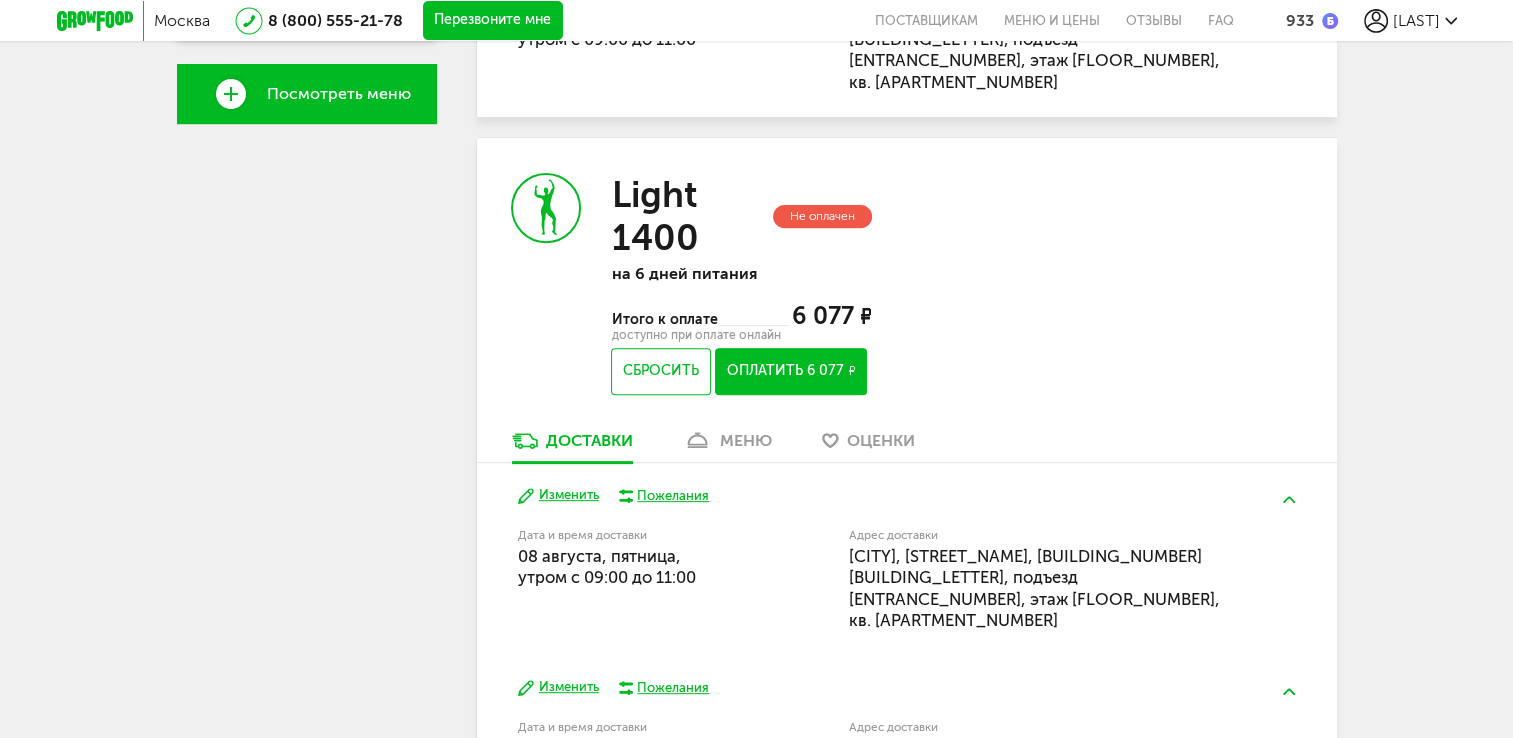 scroll, scrollTop: 455, scrollLeft: 0, axis: vertical 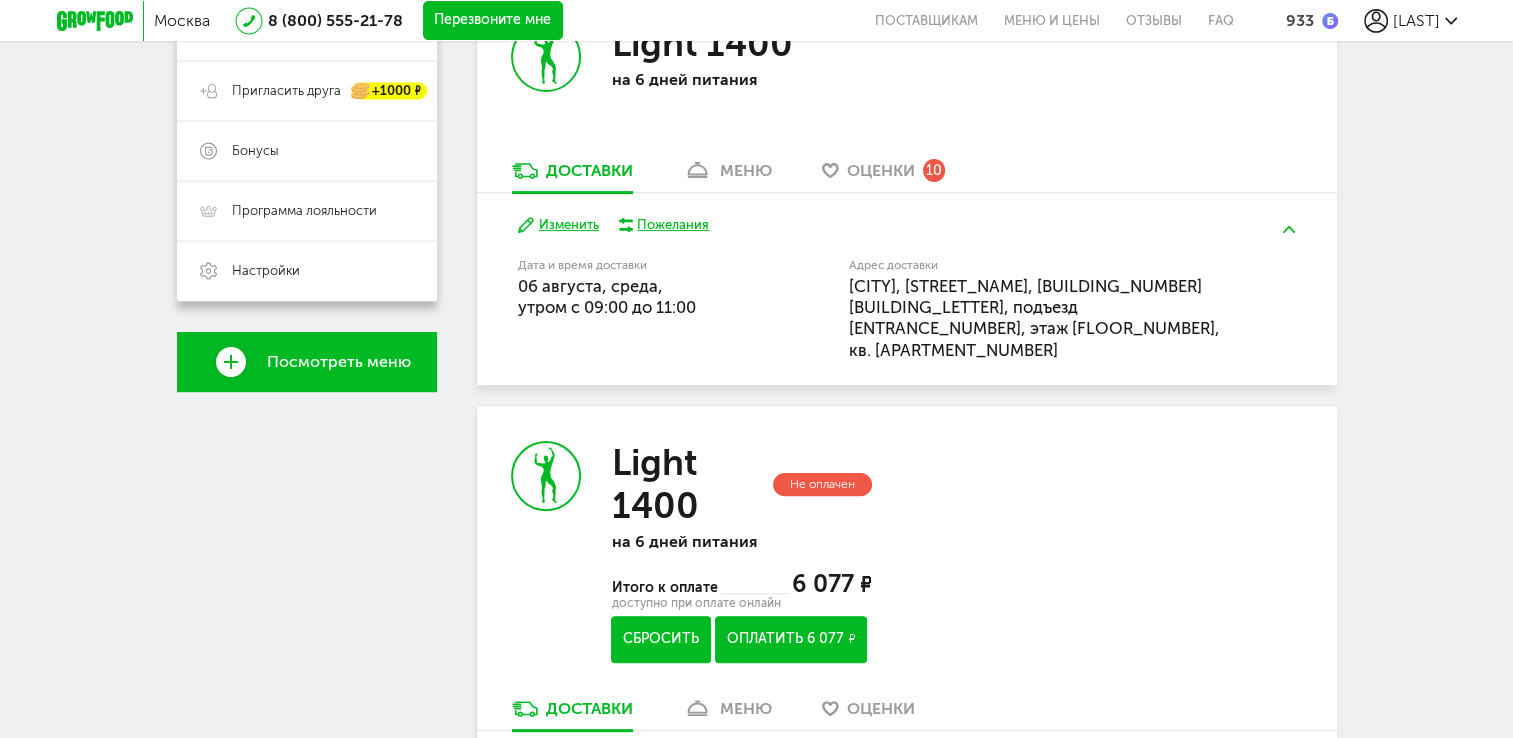 click on "Сбросить" at bounding box center (660, 639) 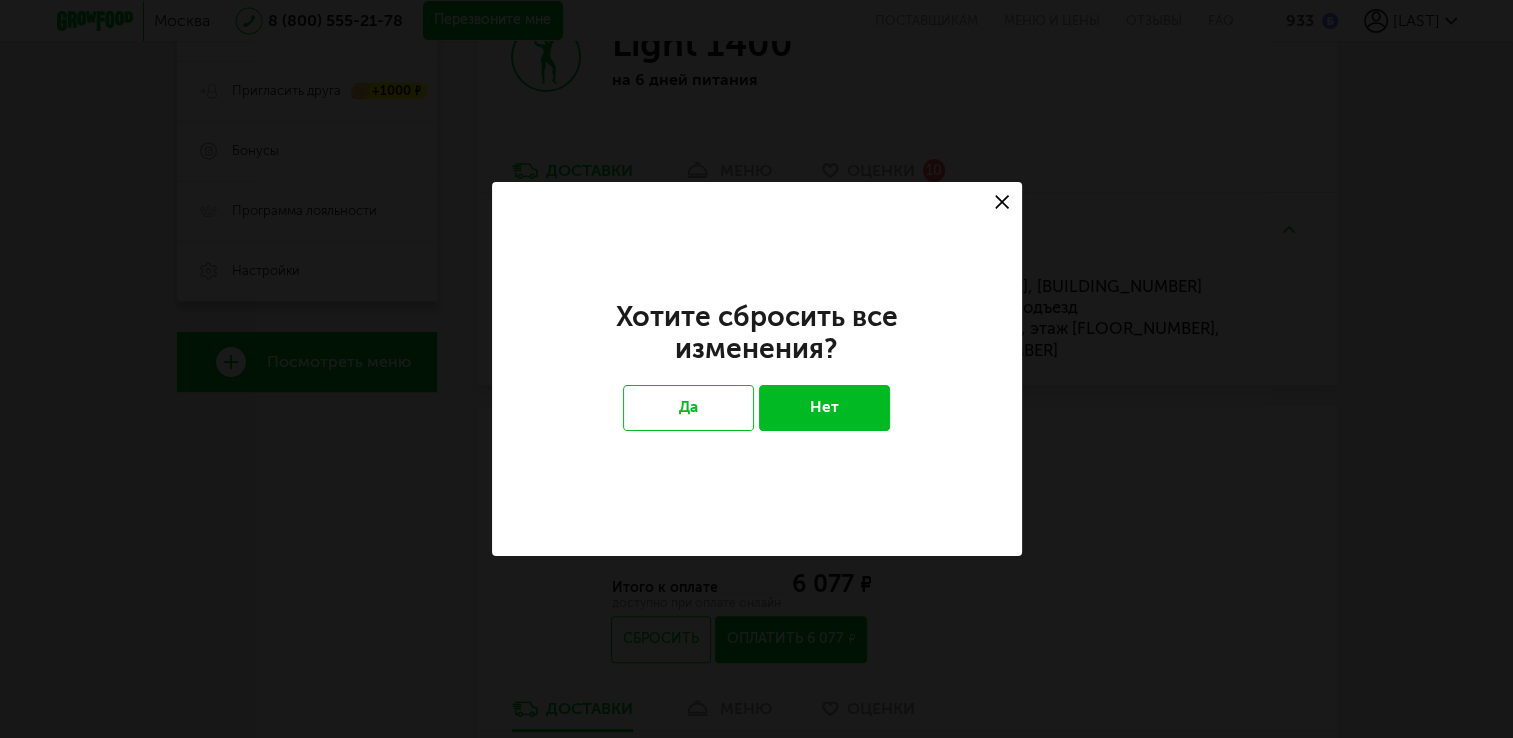 click at bounding box center (1002, 202) 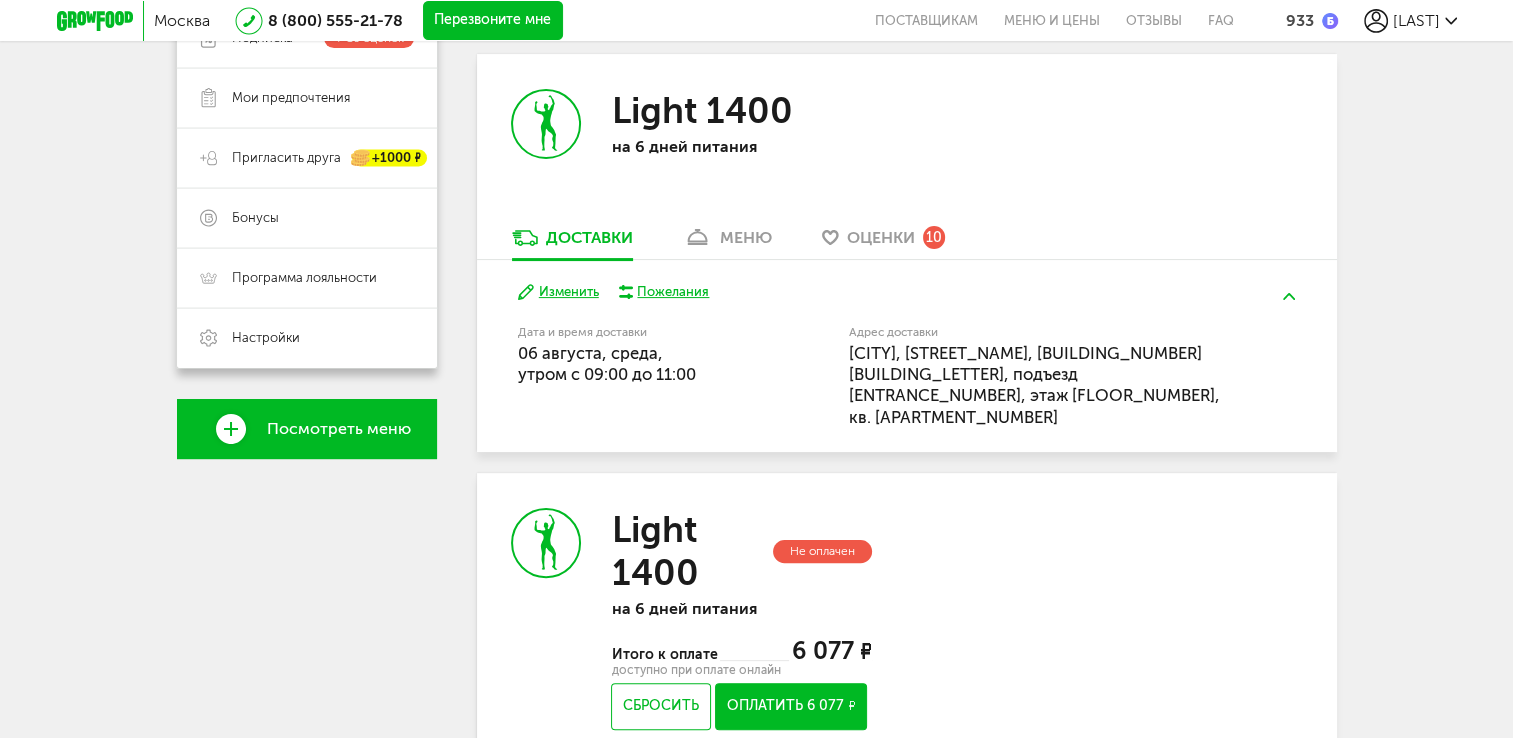 scroll, scrollTop: 655, scrollLeft: 0, axis: vertical 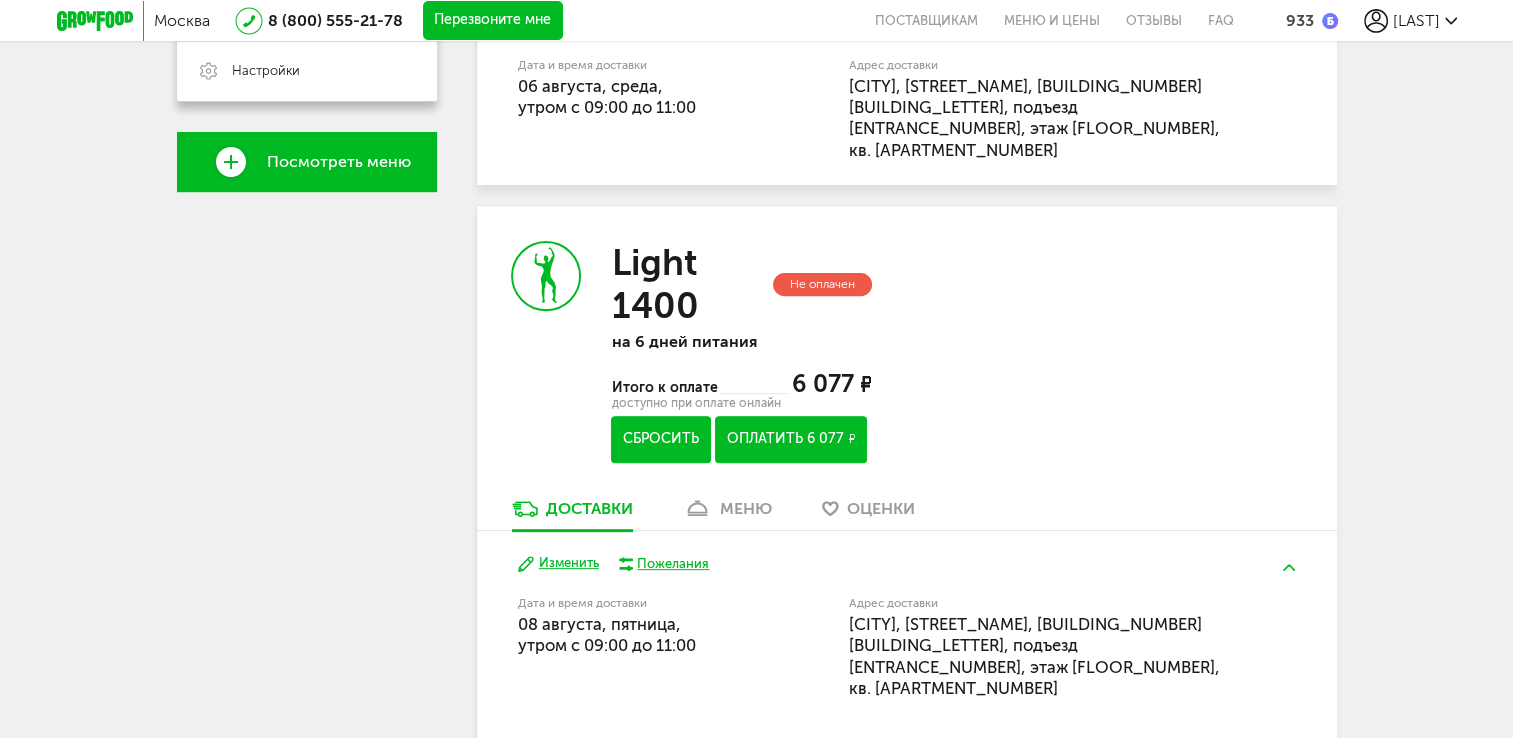 click on "Сбросить" at bounding box center [660, 439] 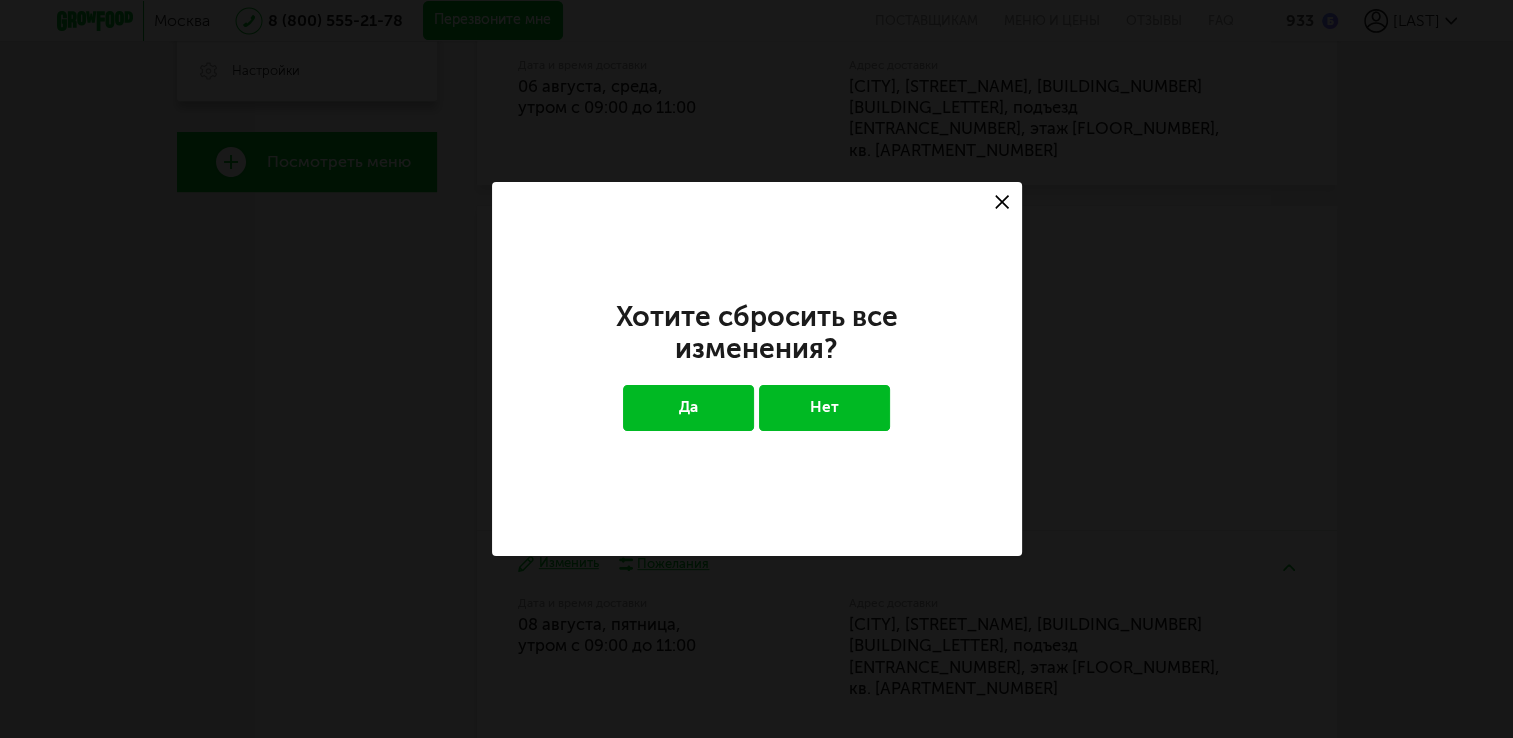 click on "Да" at bounding box center (688, 408) 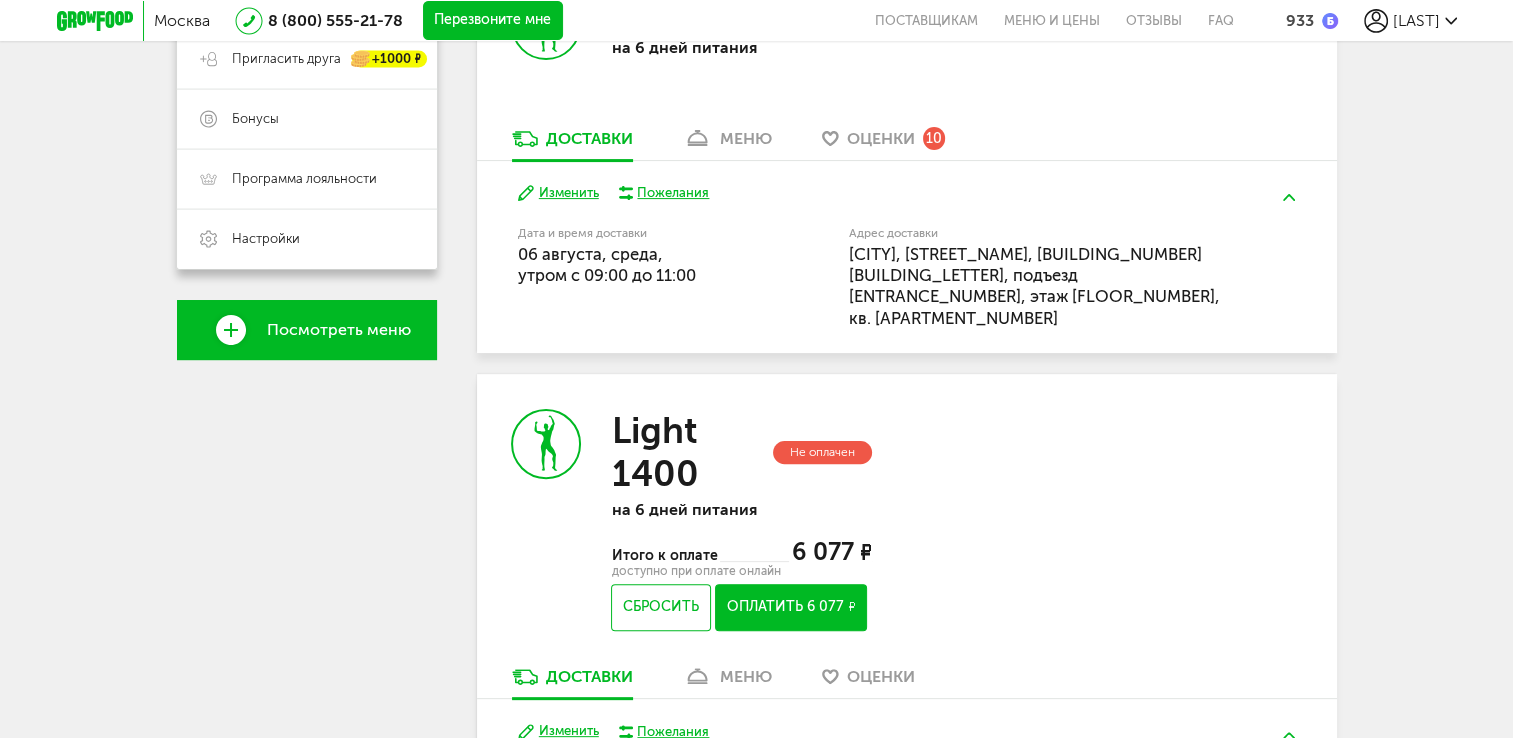 scroll, scrollTop: 155, scrollLeft: 0, axis: vertical 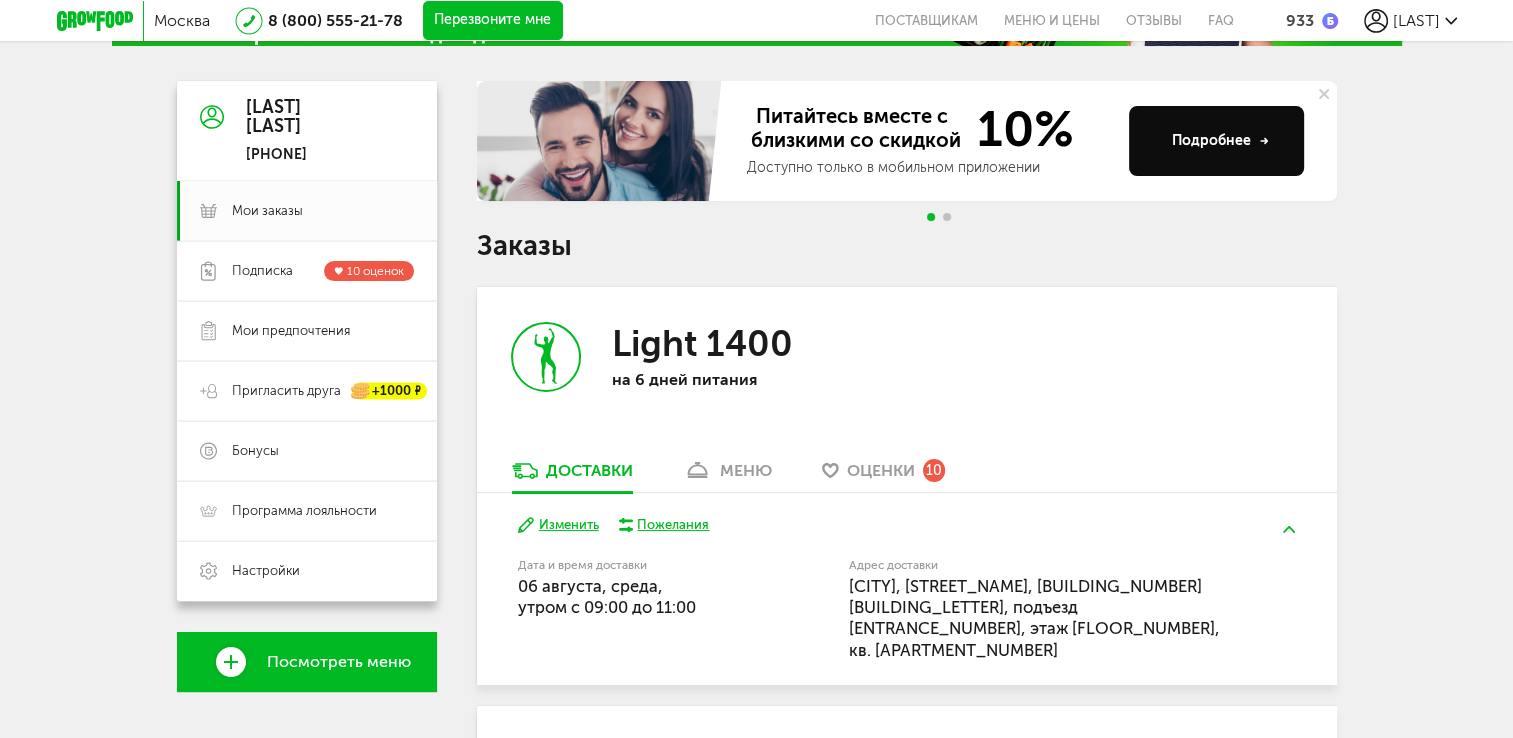 click on "меню" at bounding box center (746, 470) 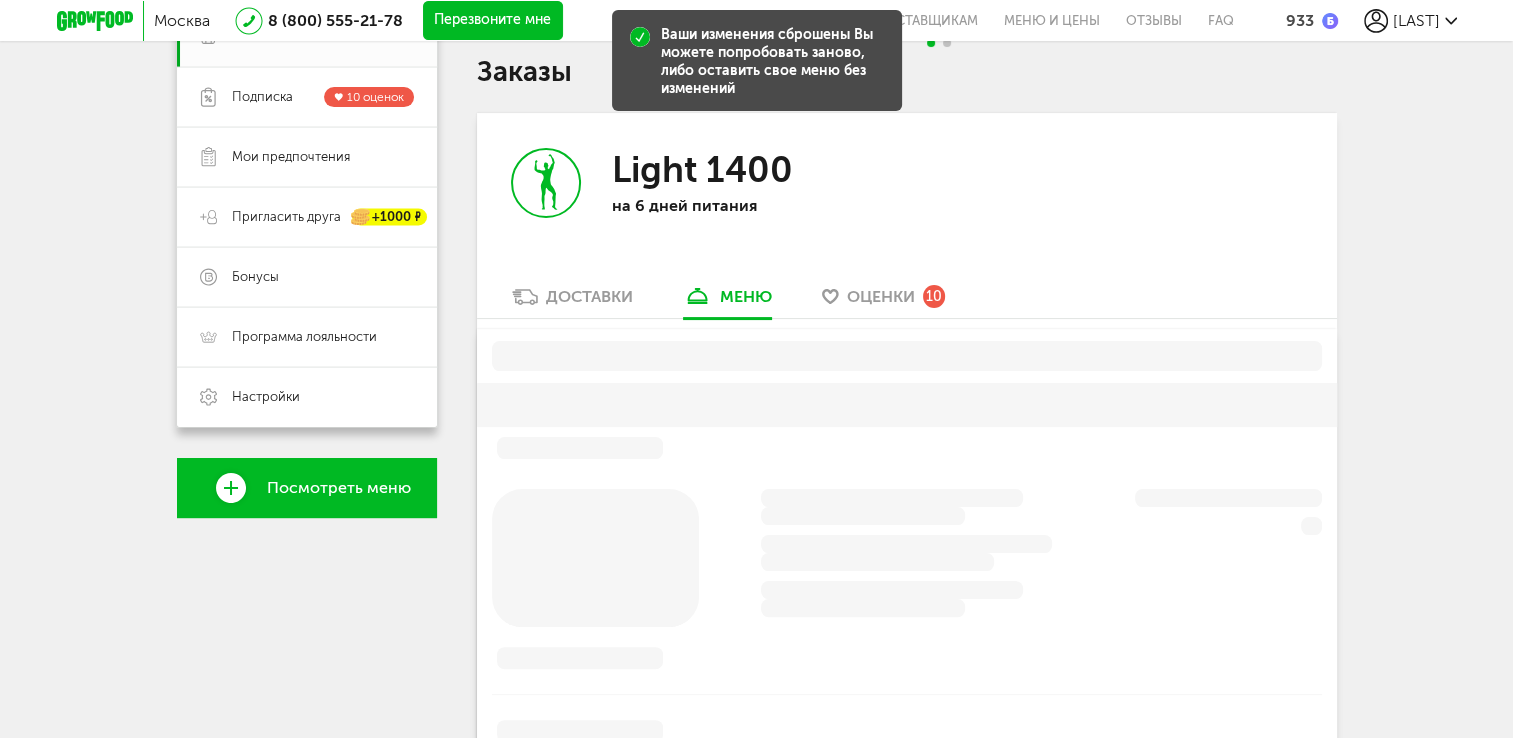 scroll, scrollTop: 392, scrollLeft: 0, axis: vertical 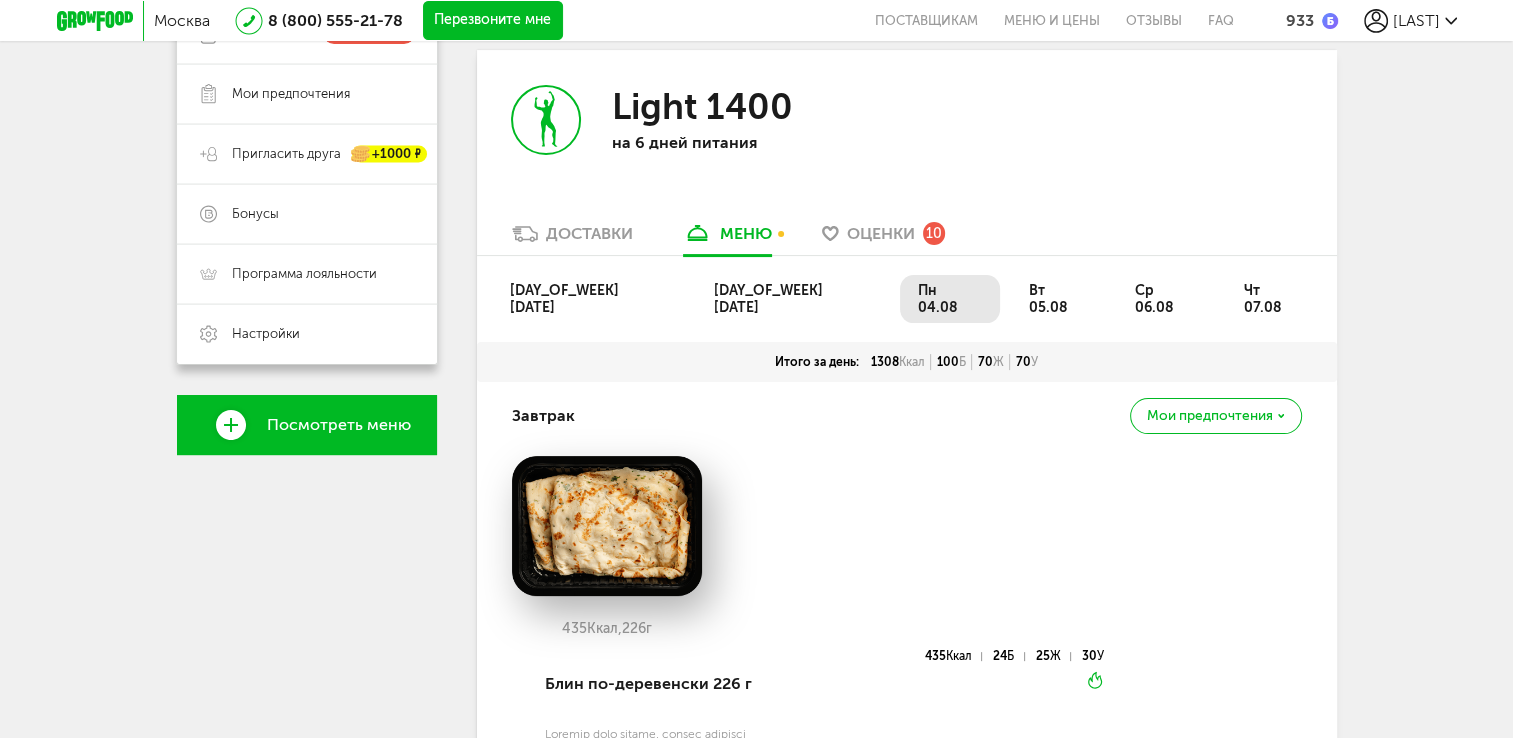 click on "вт 05.08" at bounding box center [1057, 299] 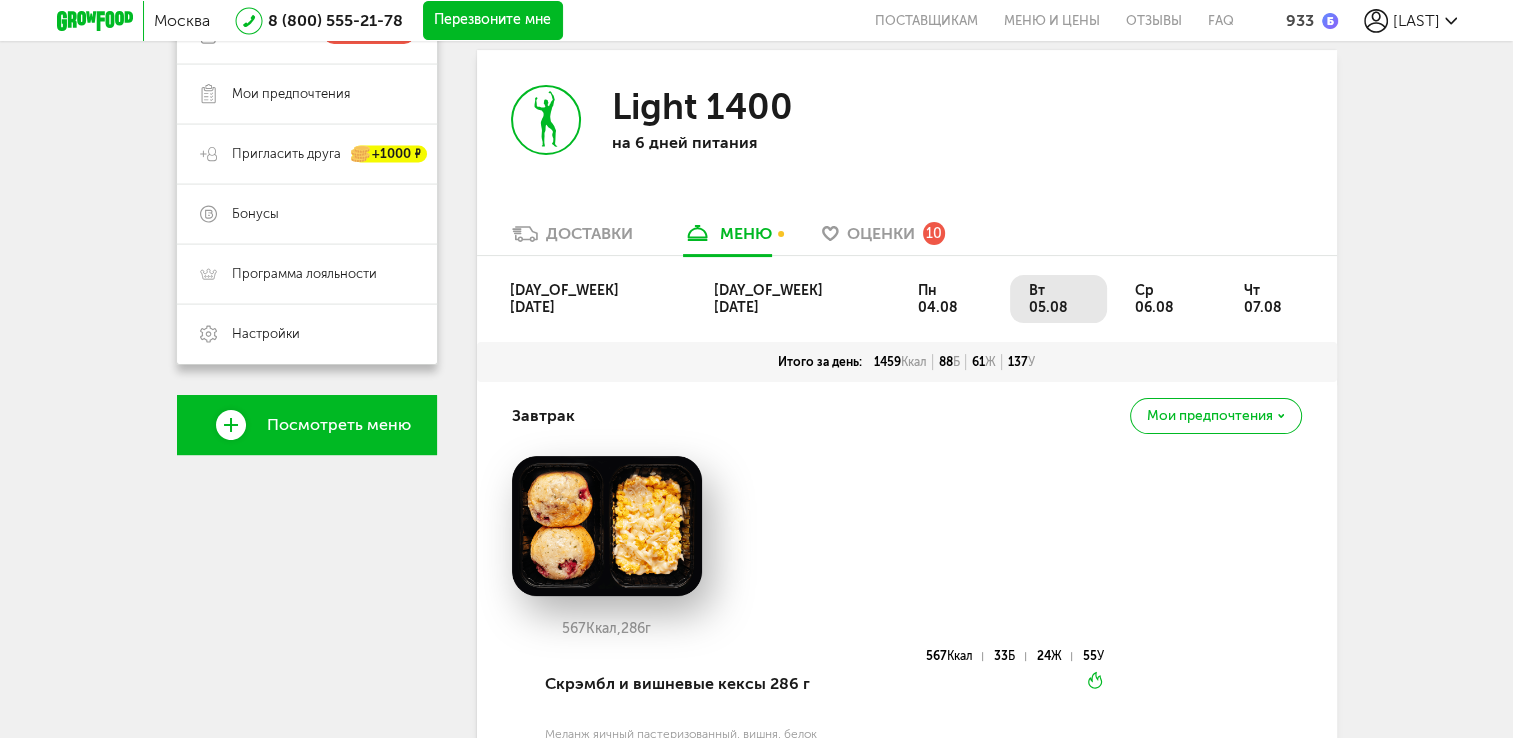 click on "ср 06.08" at bounding box center [1166, 299] 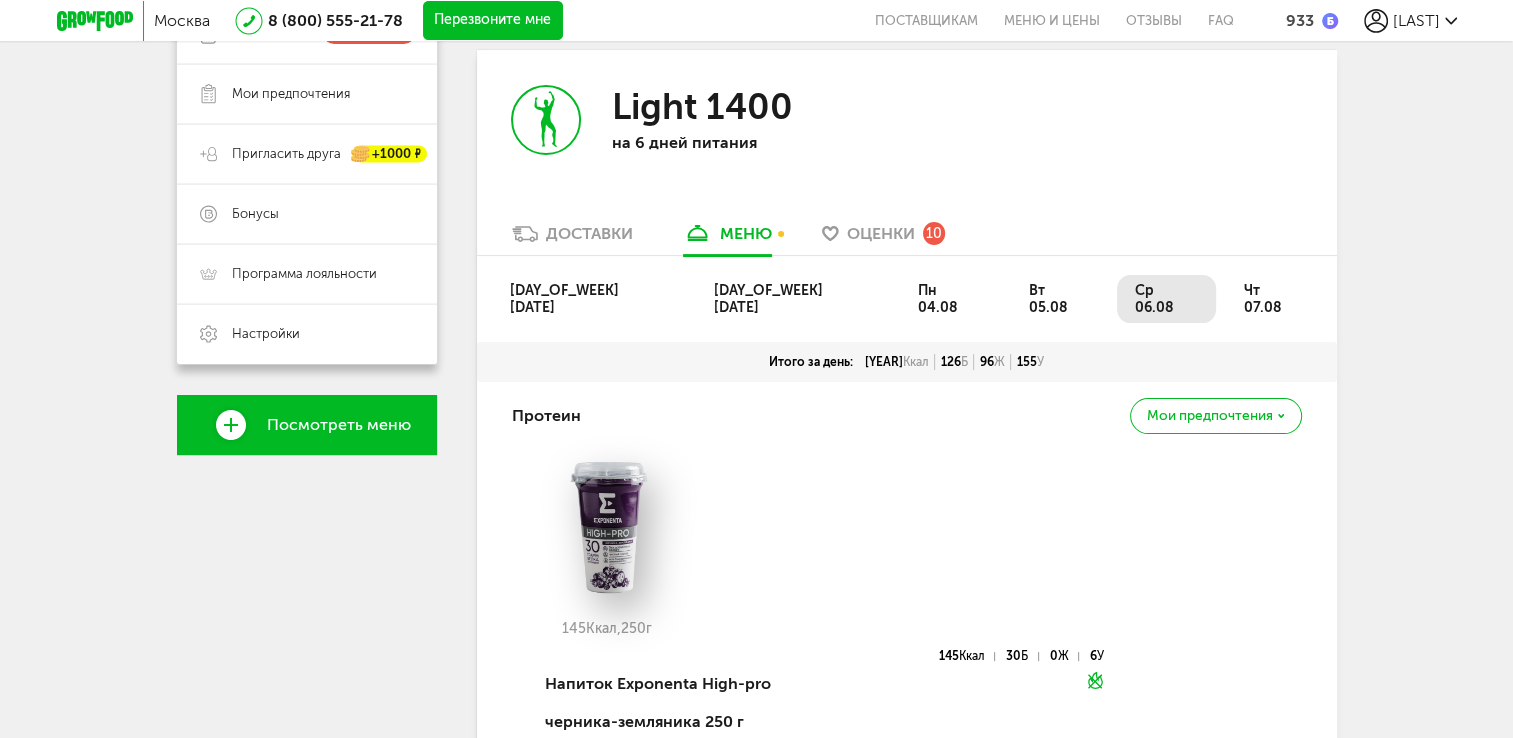 click on "чт 07.08" at bounding box center [1272, 299] 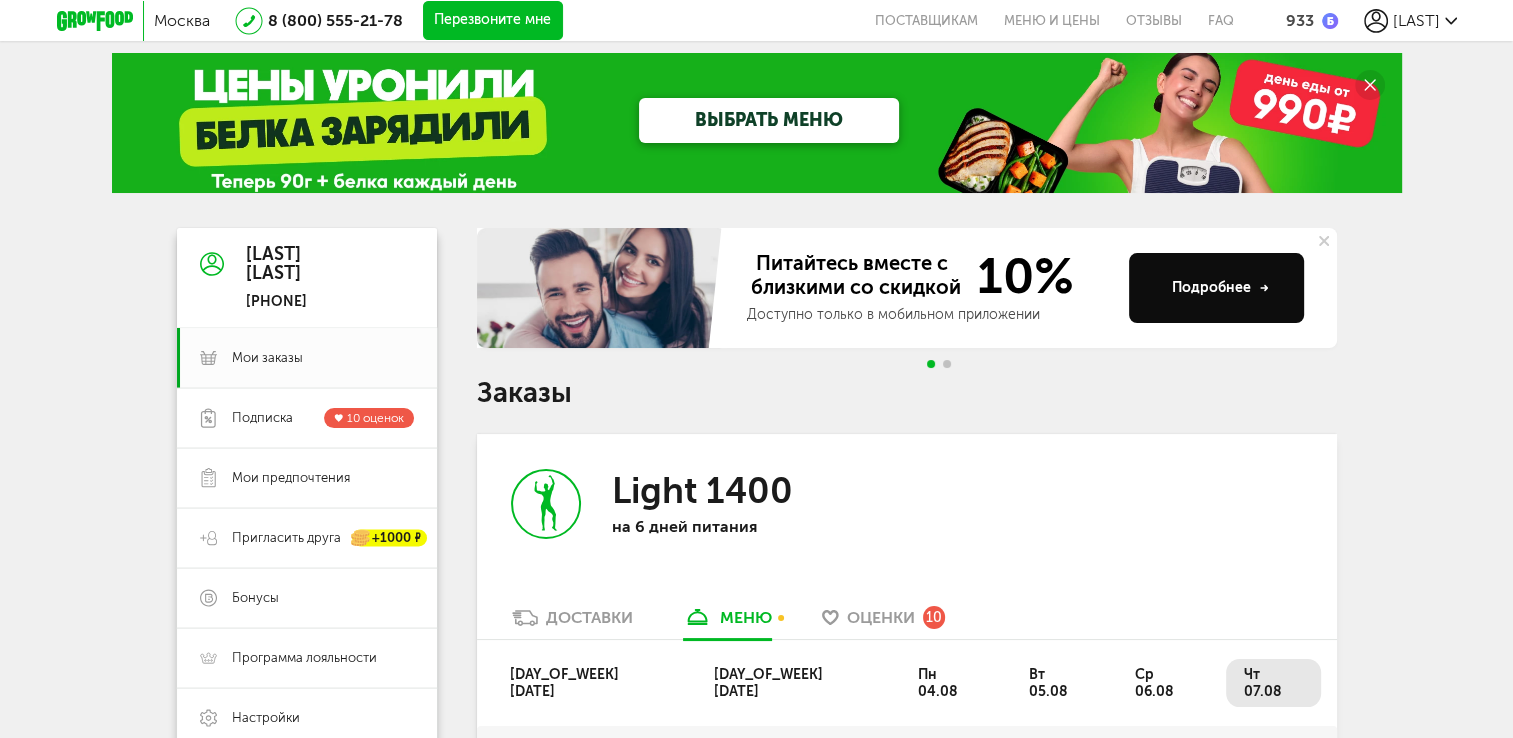 scroll, scrollTop: 0, scrollLeft: 0, axis: both 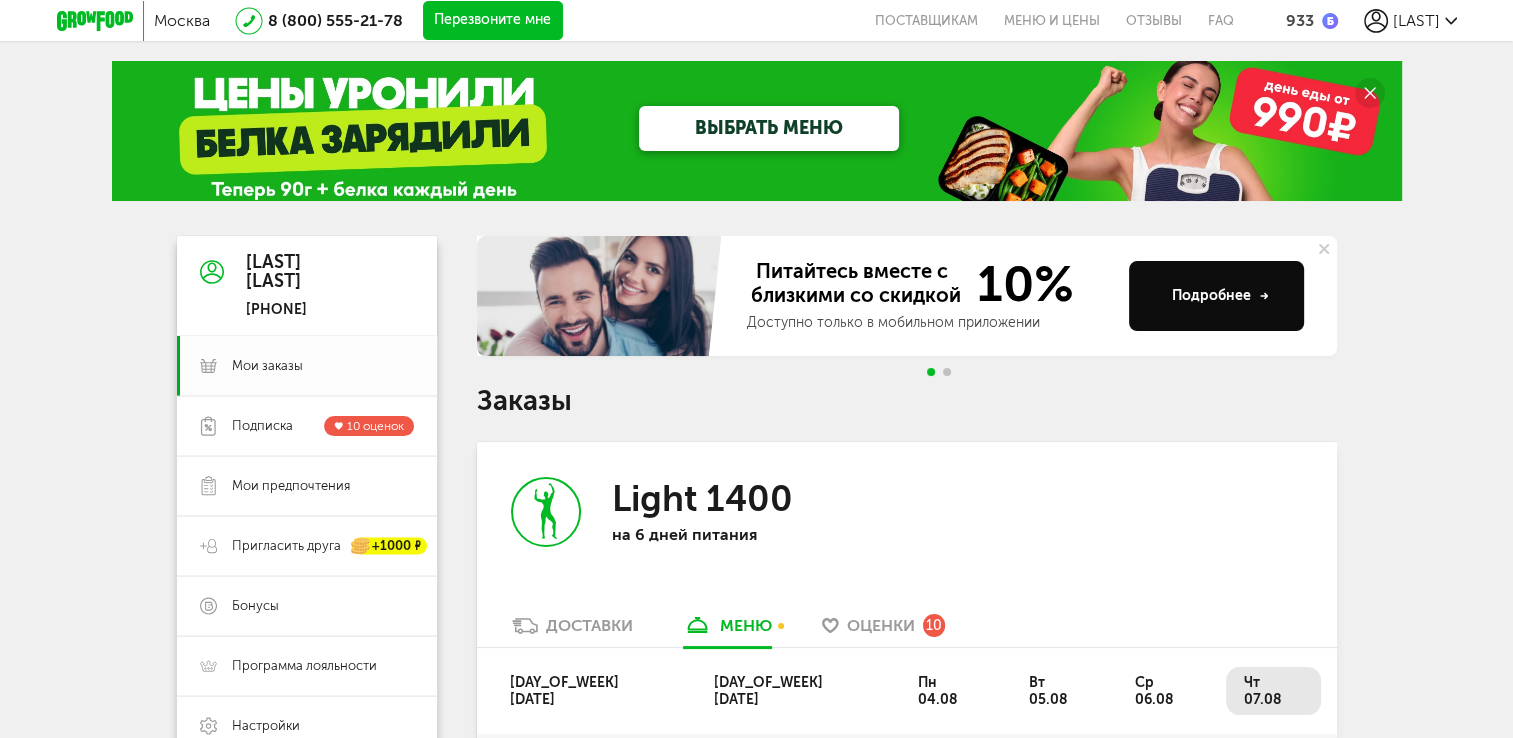 click on "Мои заказы" at bounding box center [267, 366] 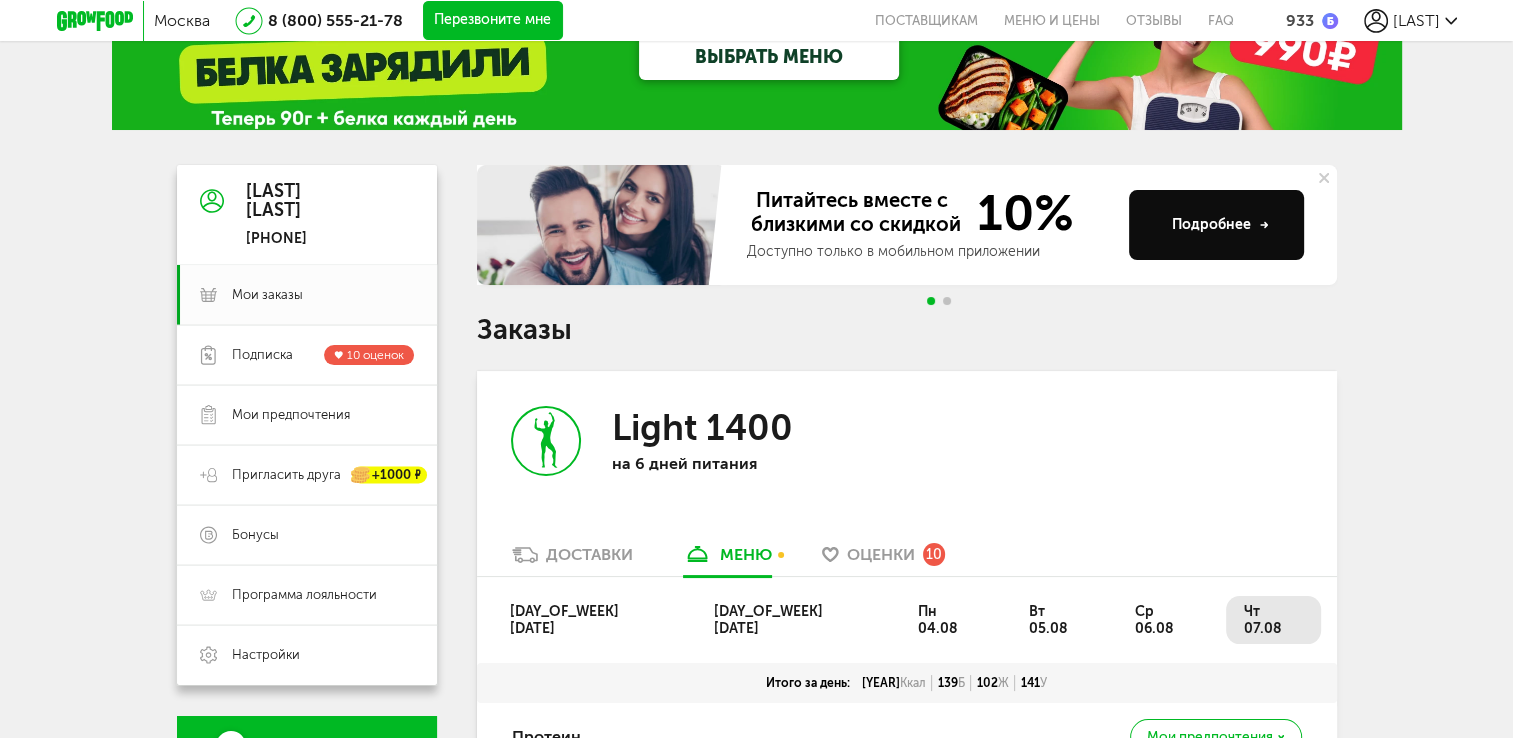 scroll, scrollTop: 400, scrollLeft: 0, axis: vertical 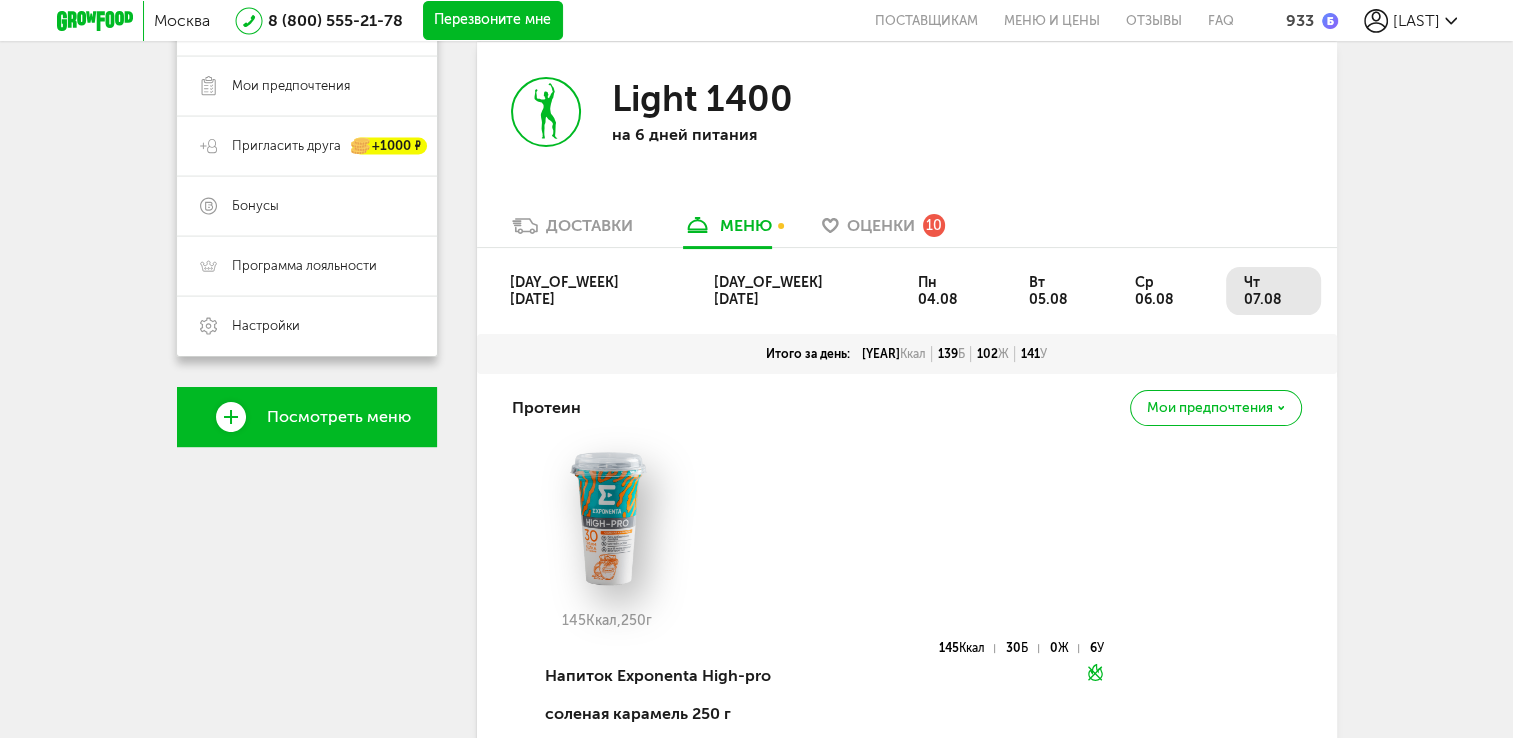 click on "Доставки" at bounding box center [572, 231] 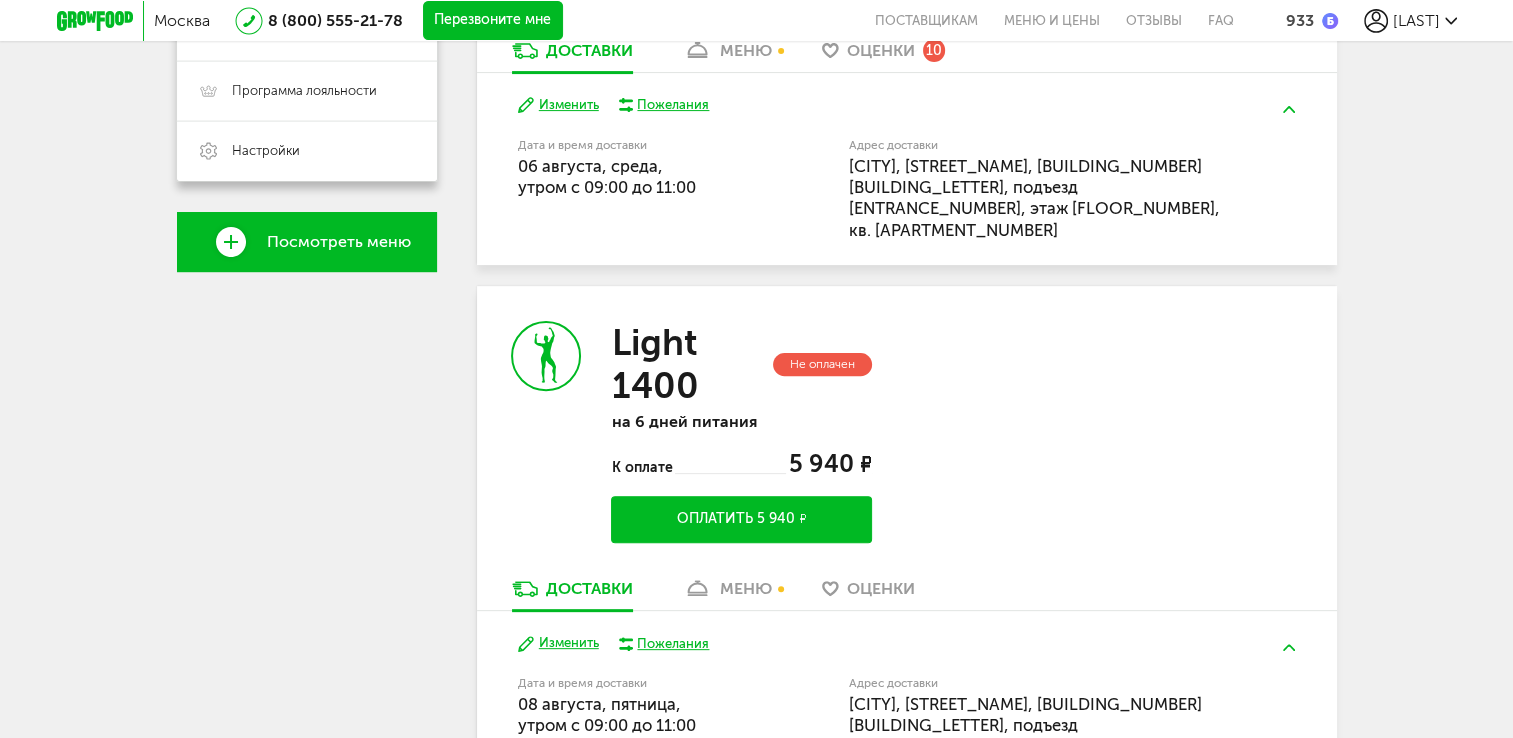 scroll, scrollTop: 455, scrollLeft: 0, axis: vertical 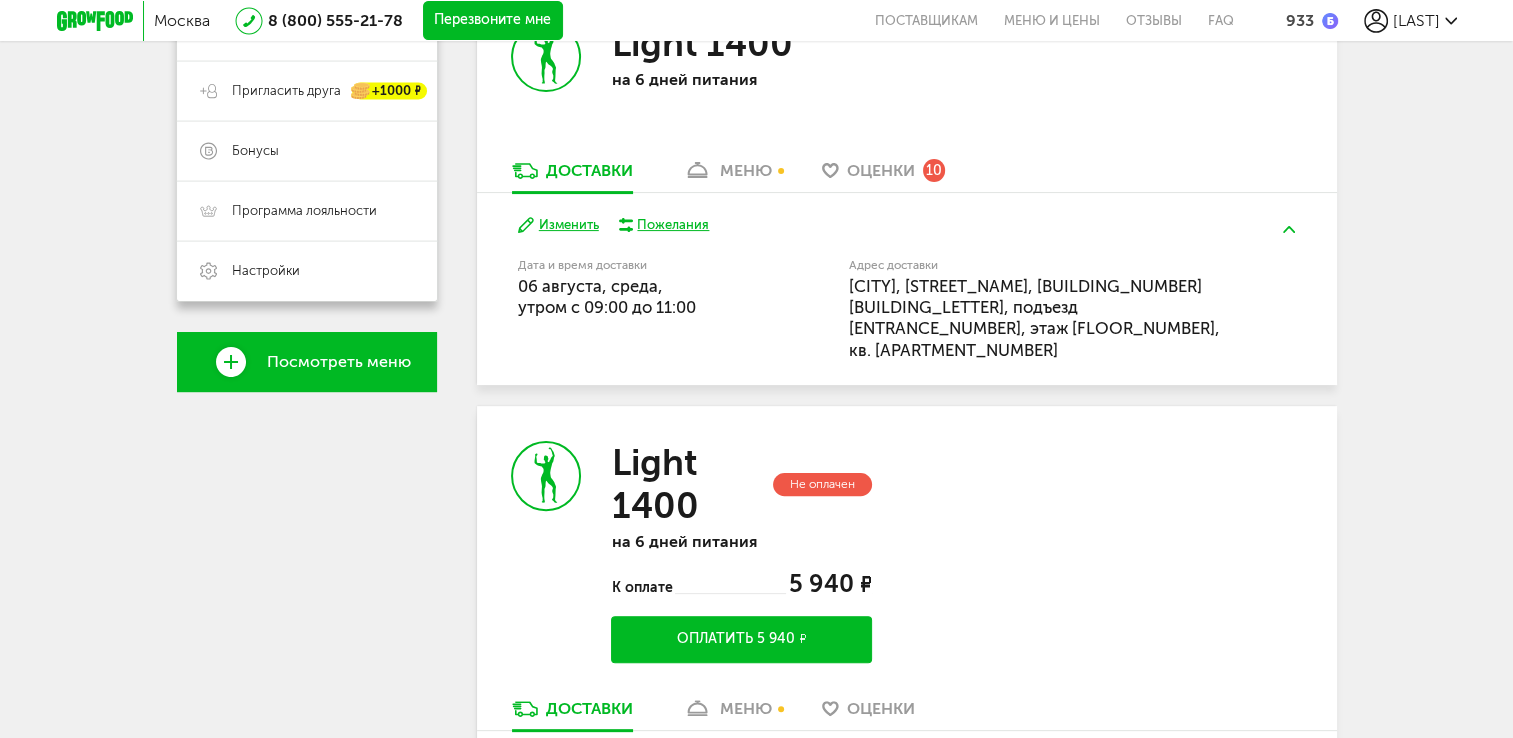 click on "Оплатить 5 940 ₽" at bounding box center [741, 639] 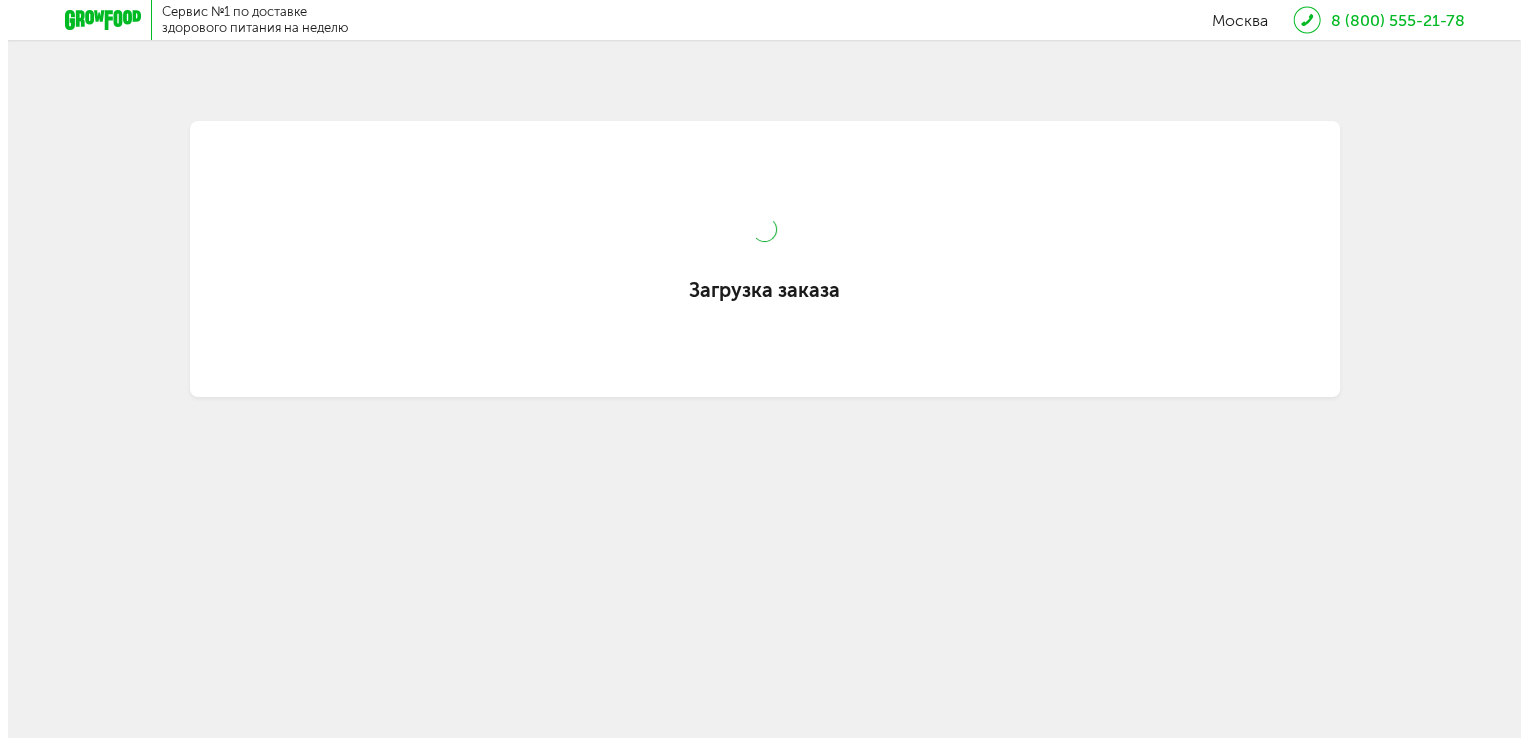 scroll, scrollTop: 0, scrollLeft: 0, axis: both 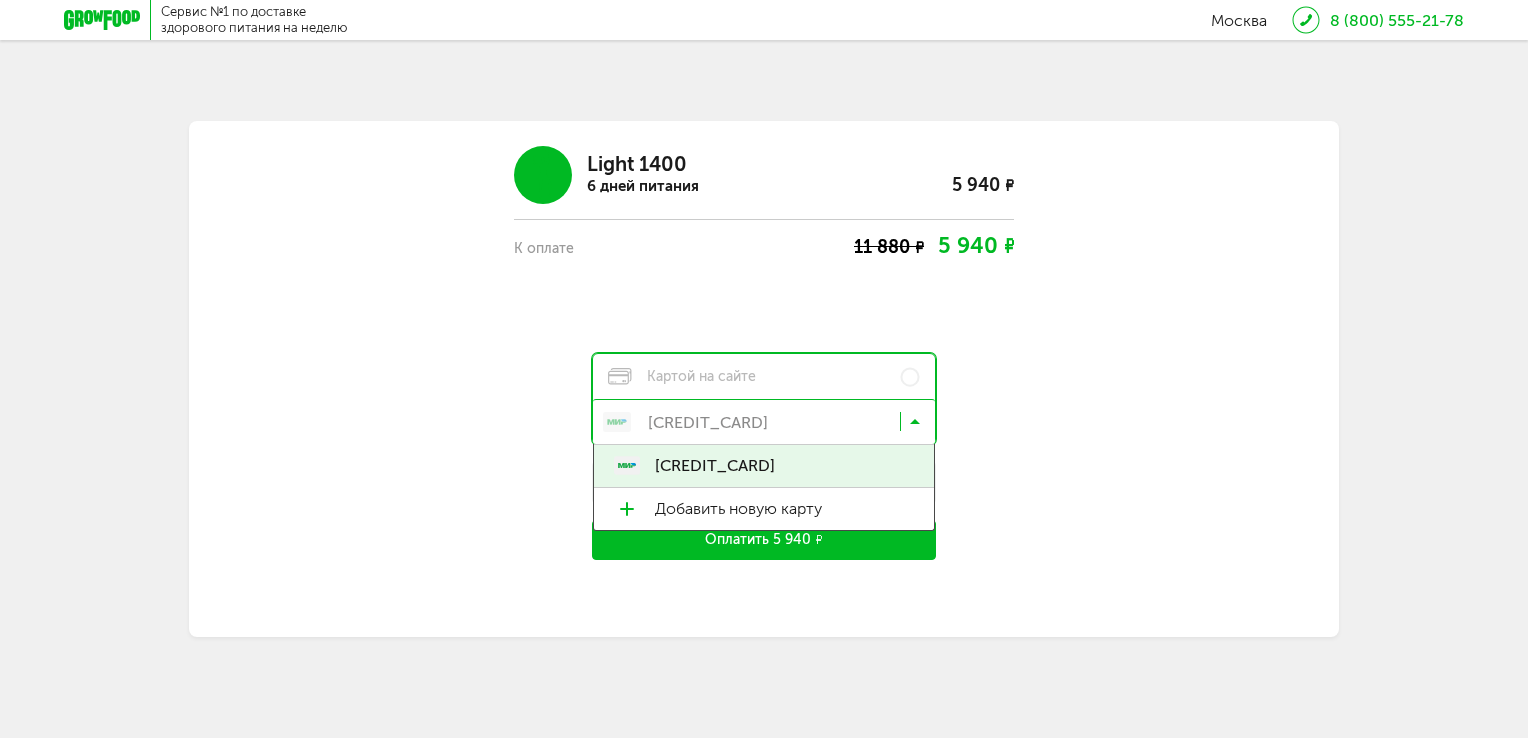 click at bounding box center (915, 426) 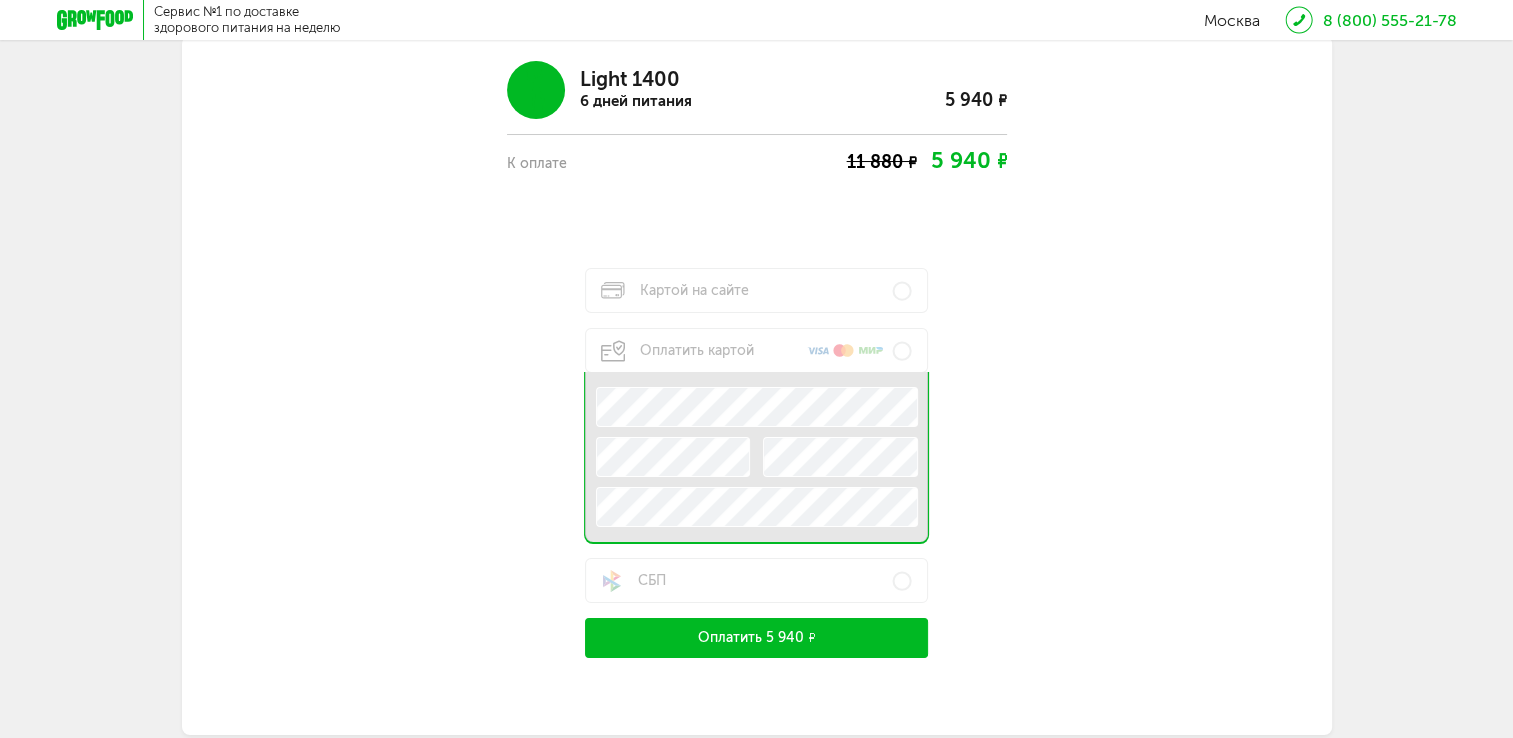 scroll, scrollTop: 162, scrollLeft: 0, axis: vertical 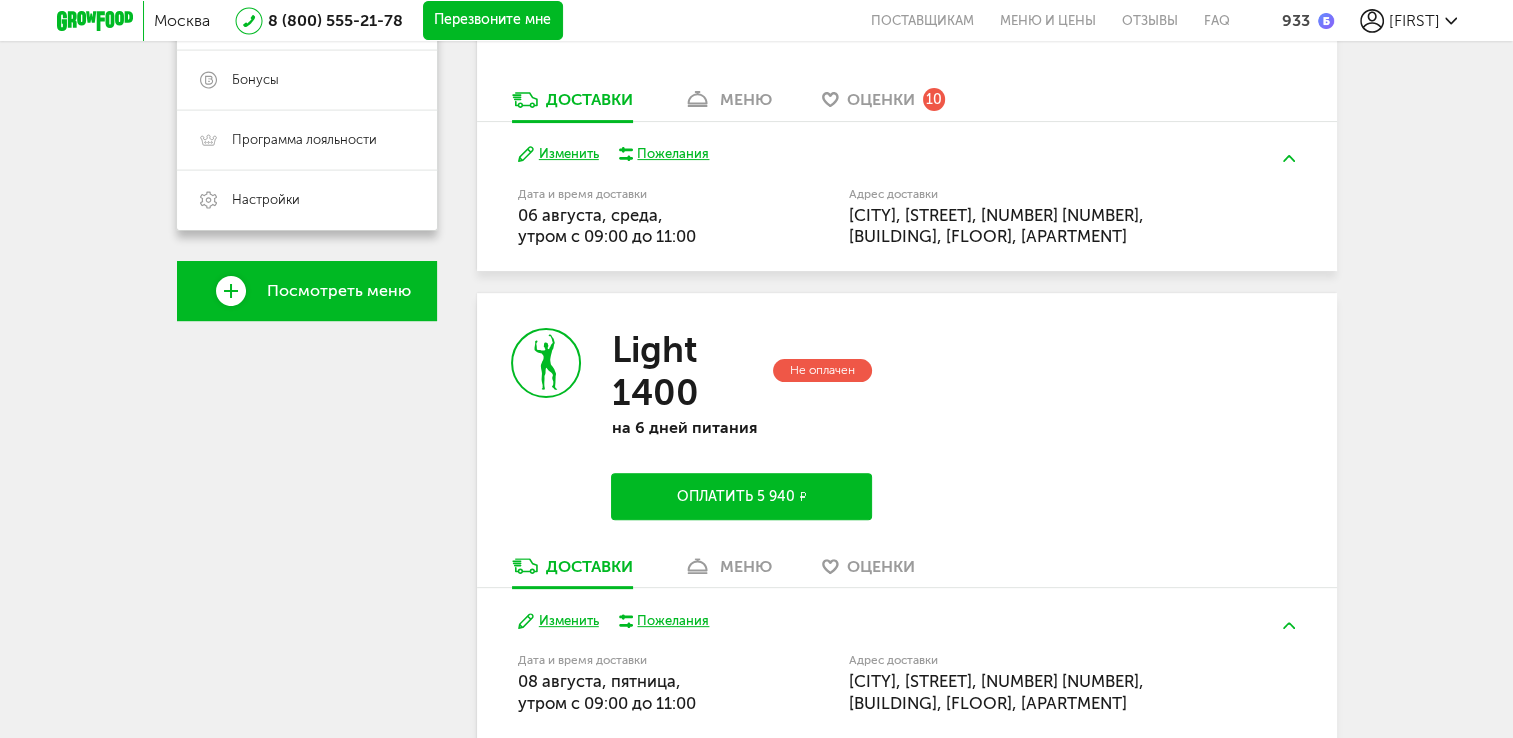 click on "Оплатить 5 940 ₽" at bounding box center [741, 496] 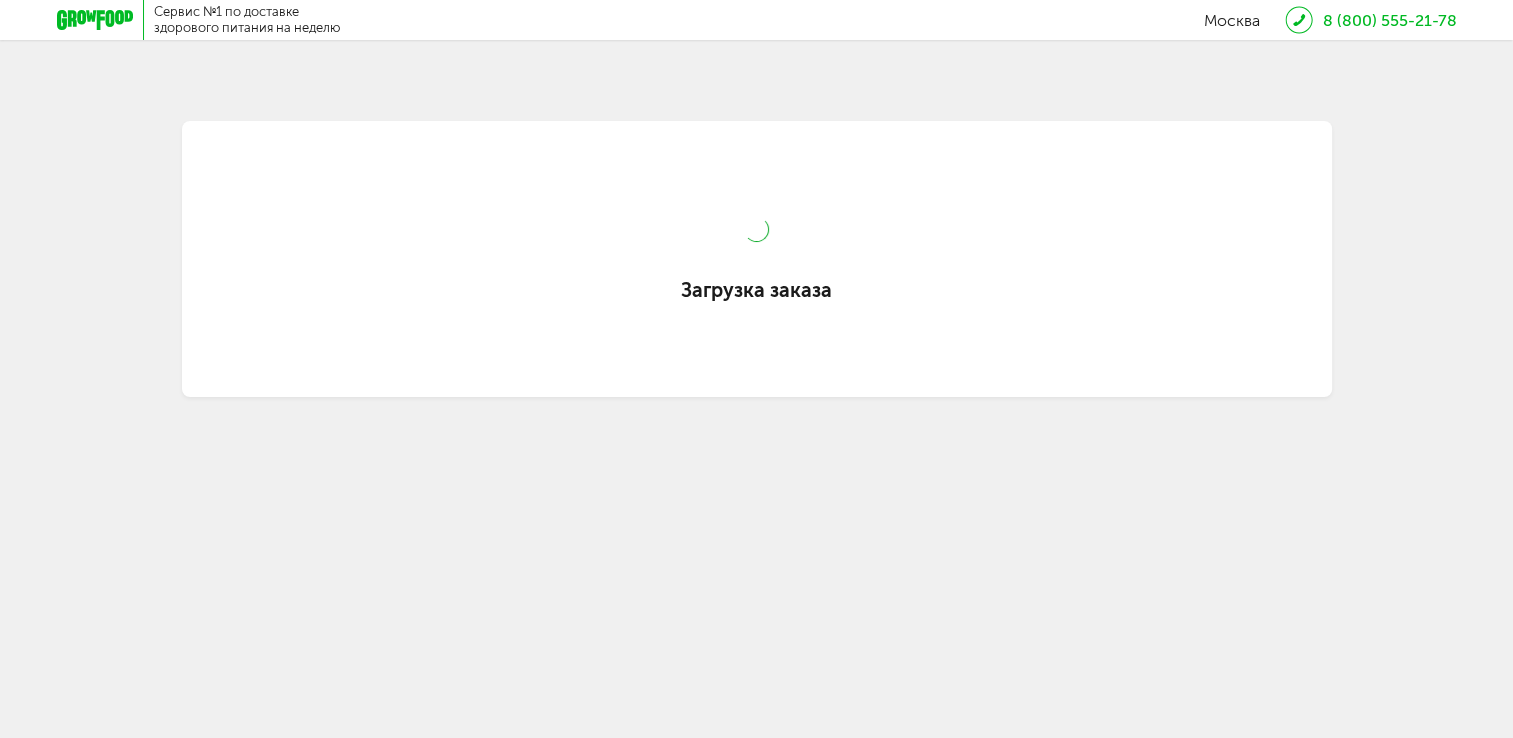 scroll, scrollTop: 0, scrollLeft: 0, axis: both 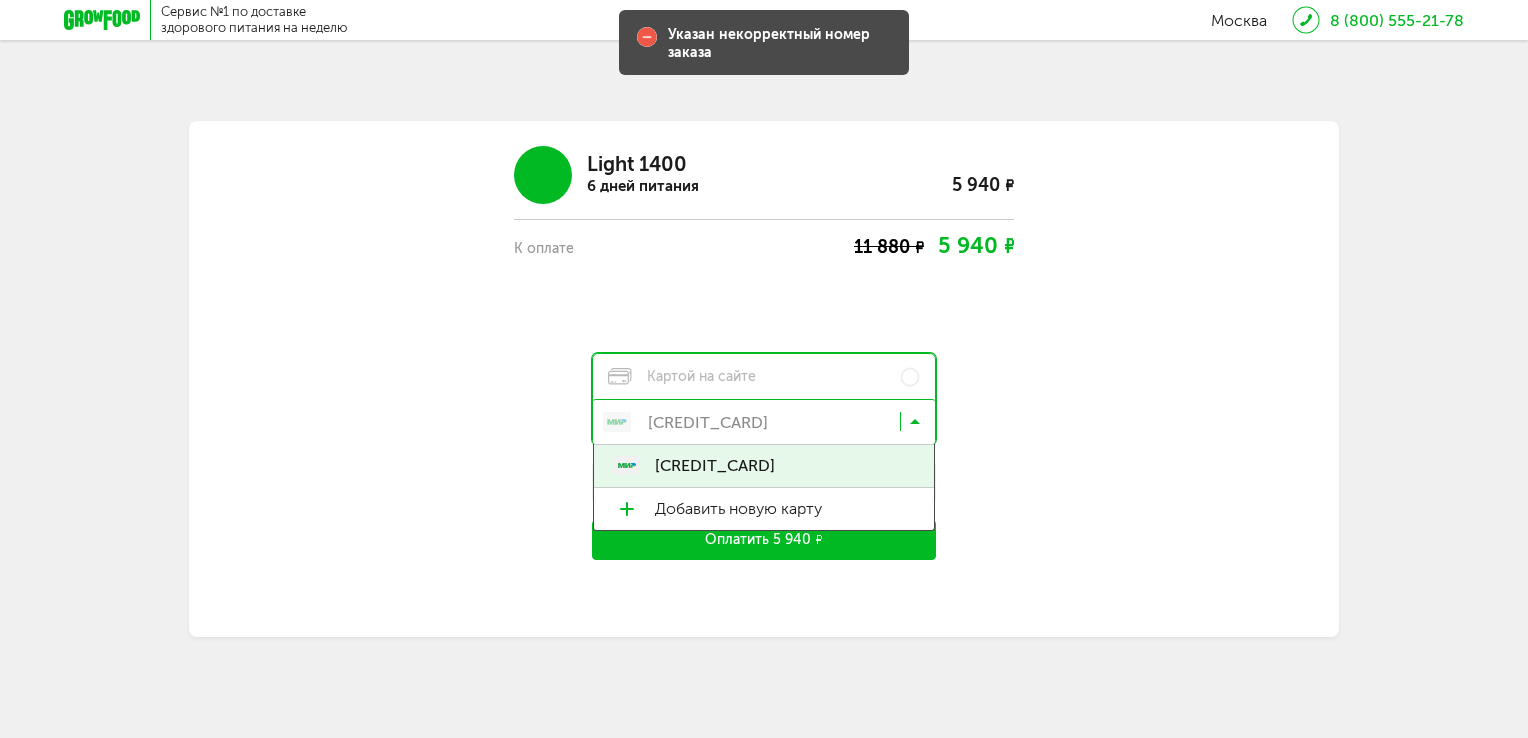 click at bounding box center [915, 426] 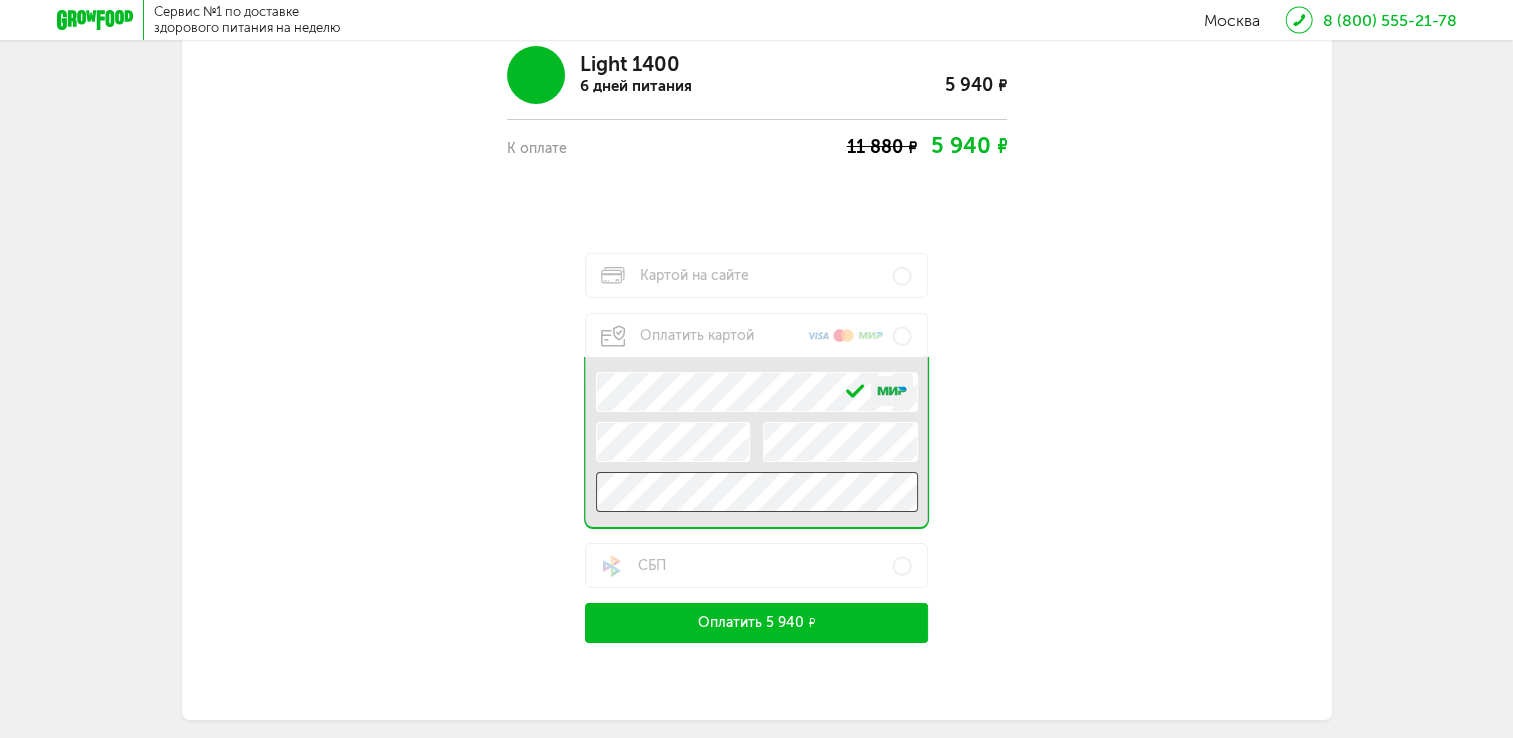 scroll, scrollTop: 162, scrollLeft: 0, axis: vertical 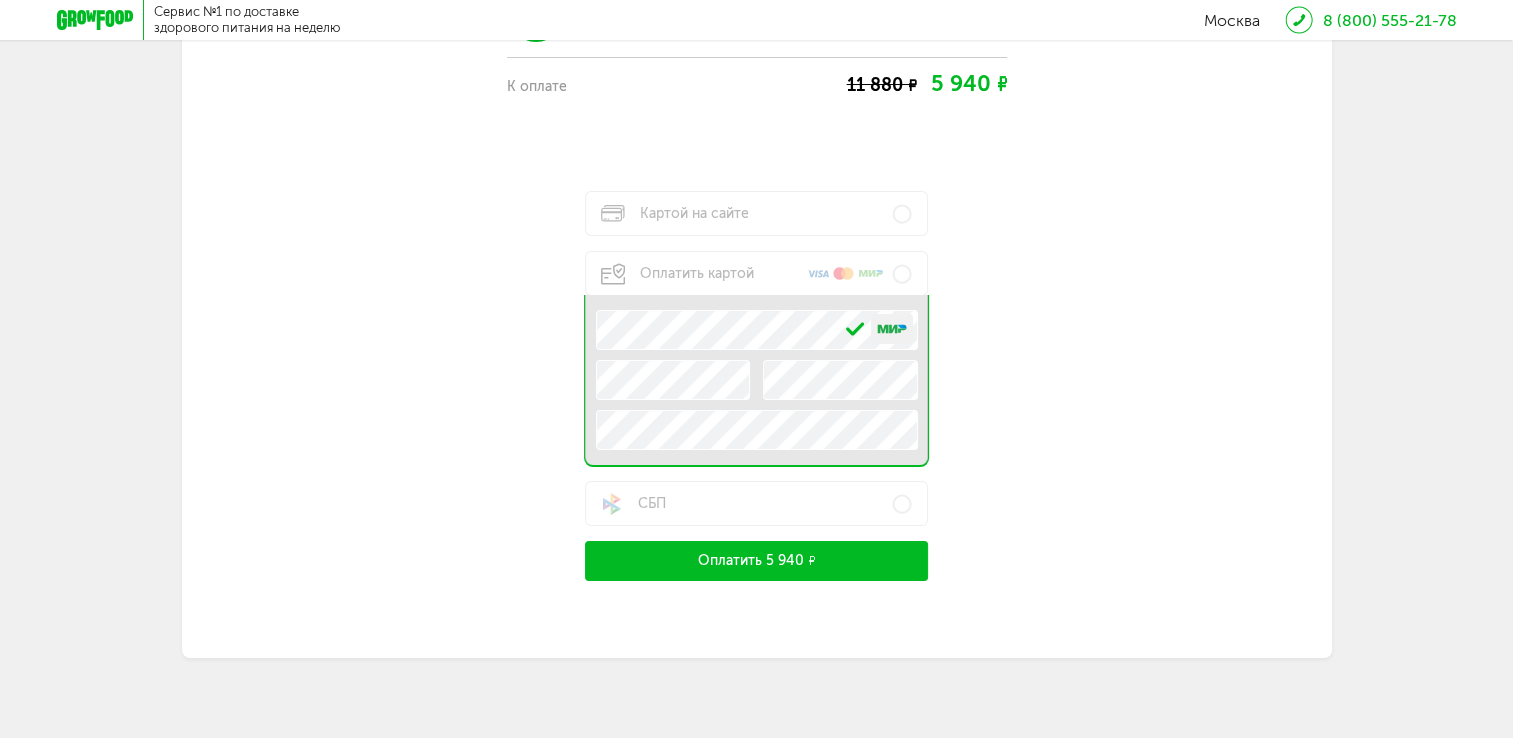 click on "Оплатить 5 940 ₽" at bounding box center (757, 561) 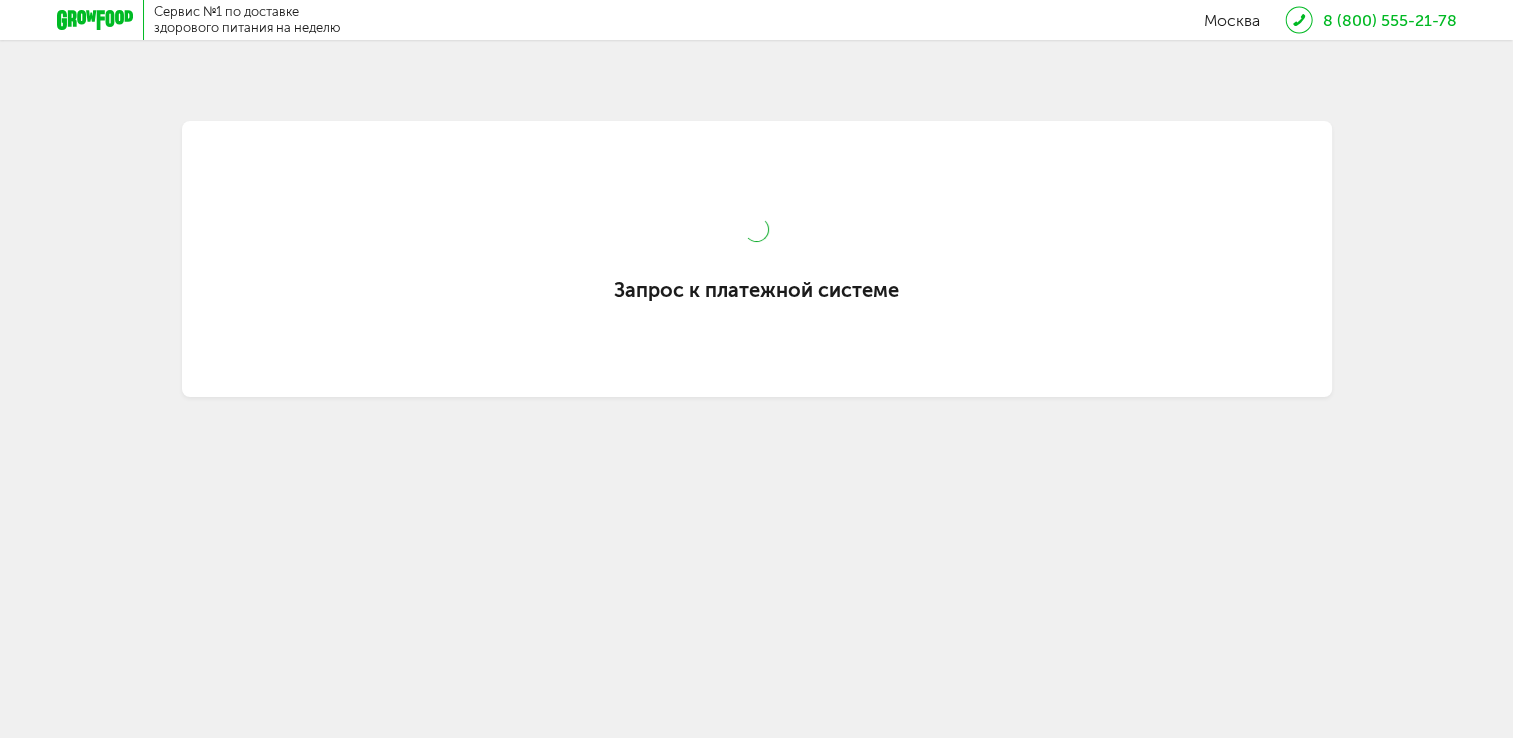 scroll, scrollTop: 0, scrollLeft: 0, axis: both 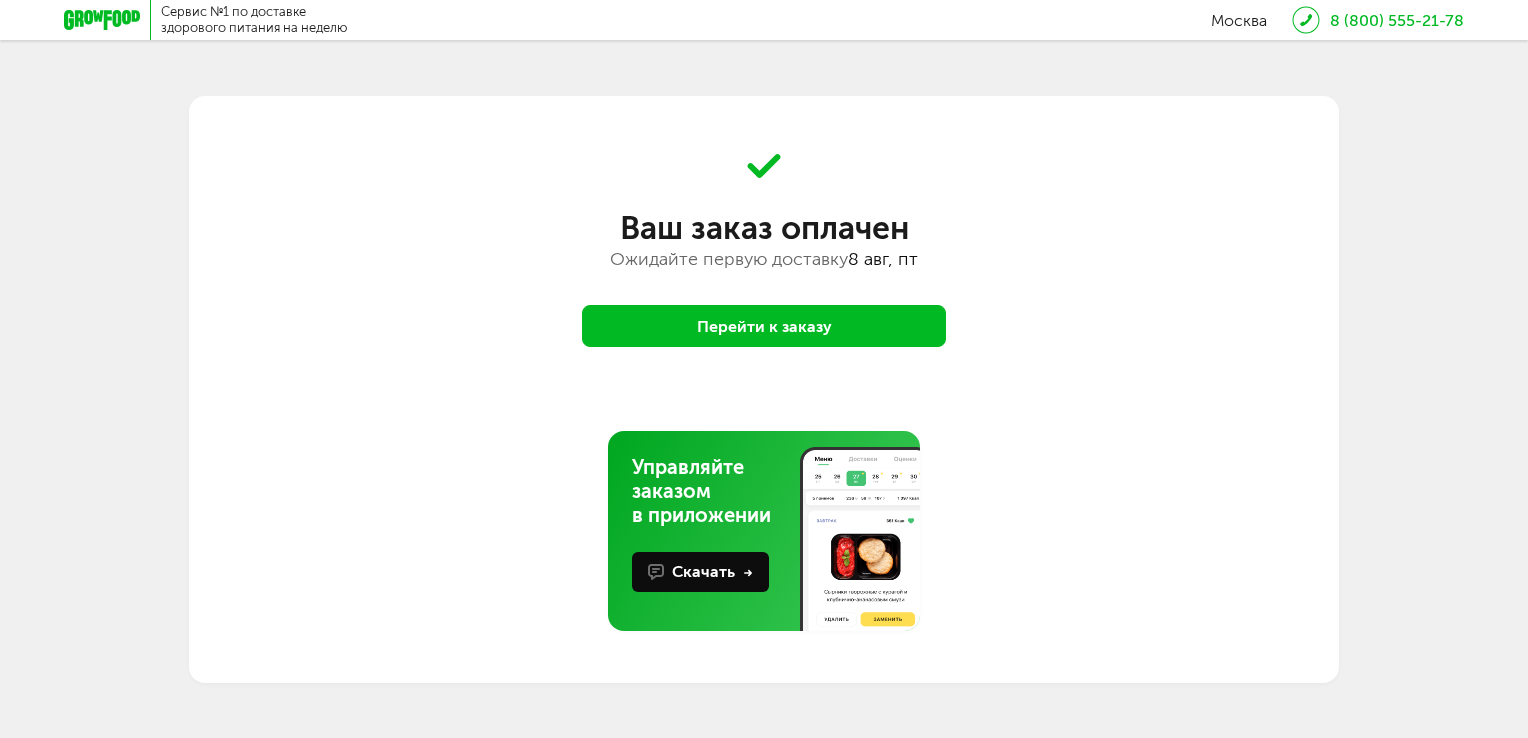 click on "Перейти к заказу" at bounding box center (764, 326) 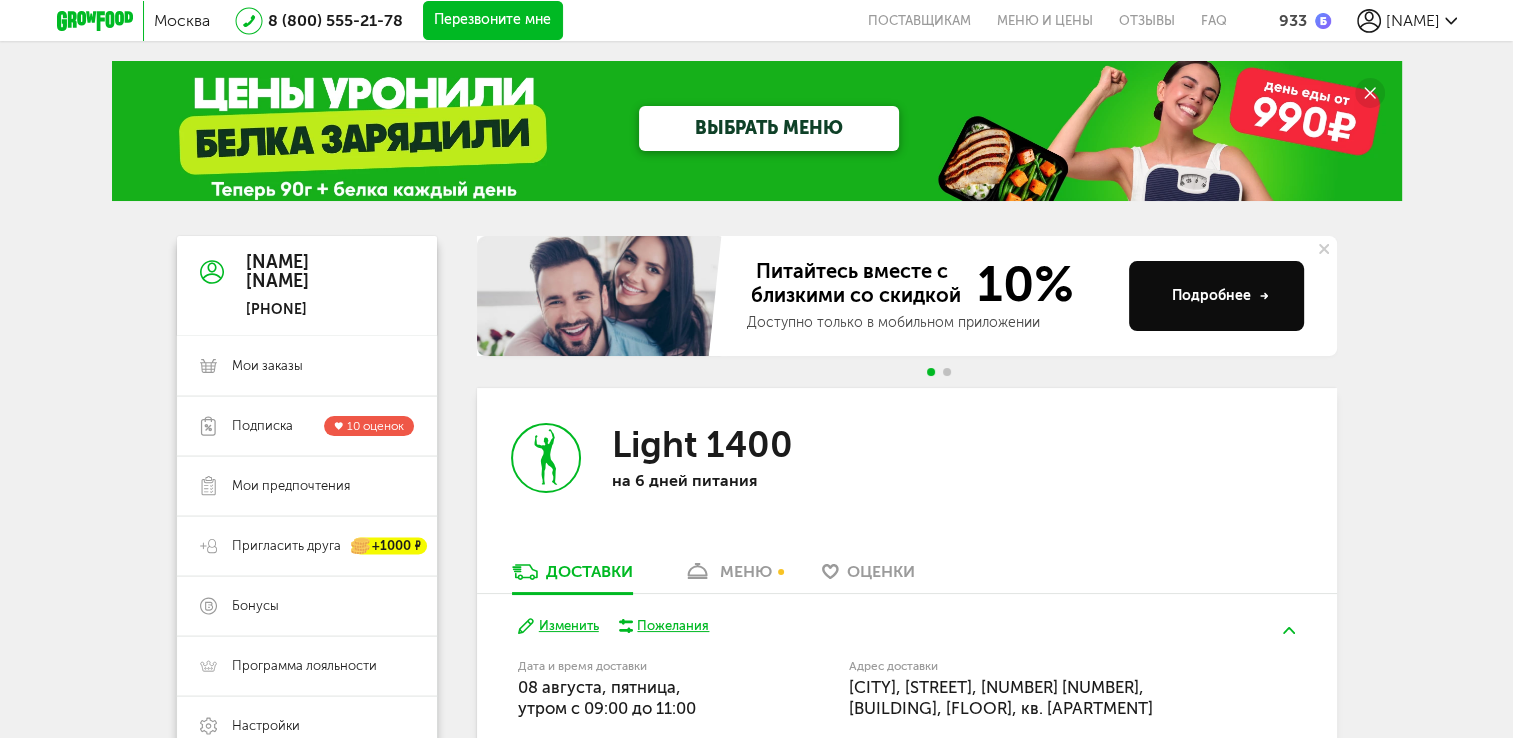 click 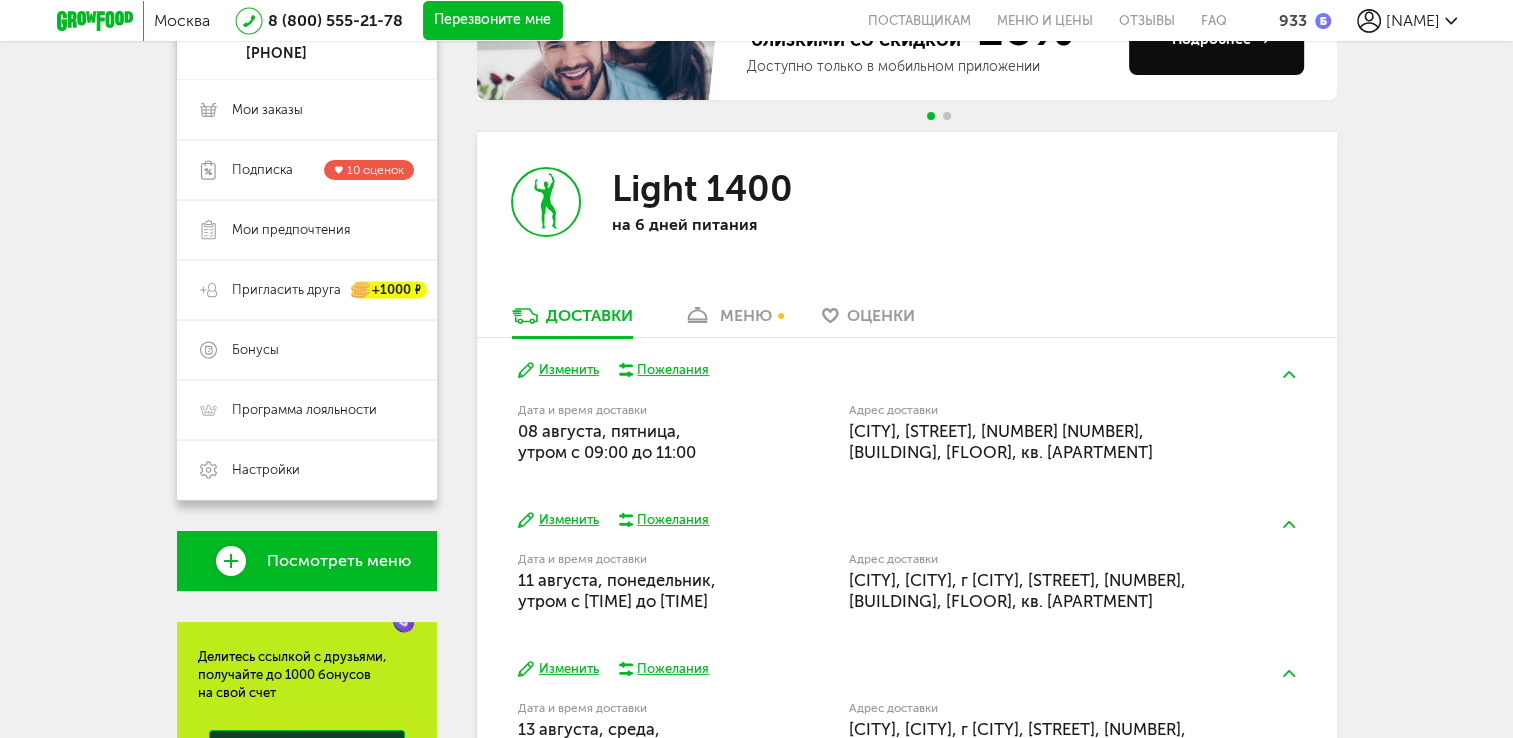 scroll, scrollTop: 0, scrollLeft: 0, axis: both 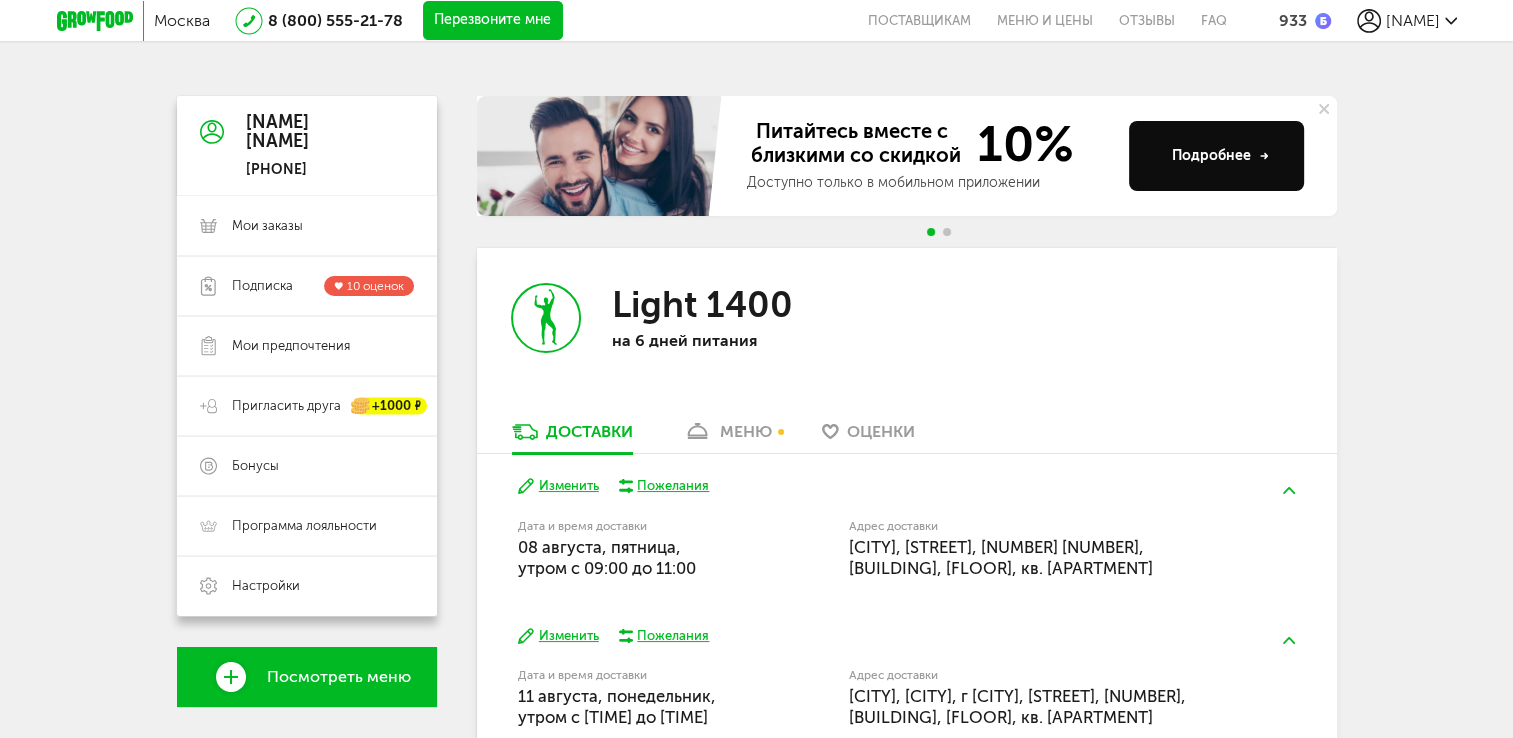 click on "меню" at bounding box center (746, 431) 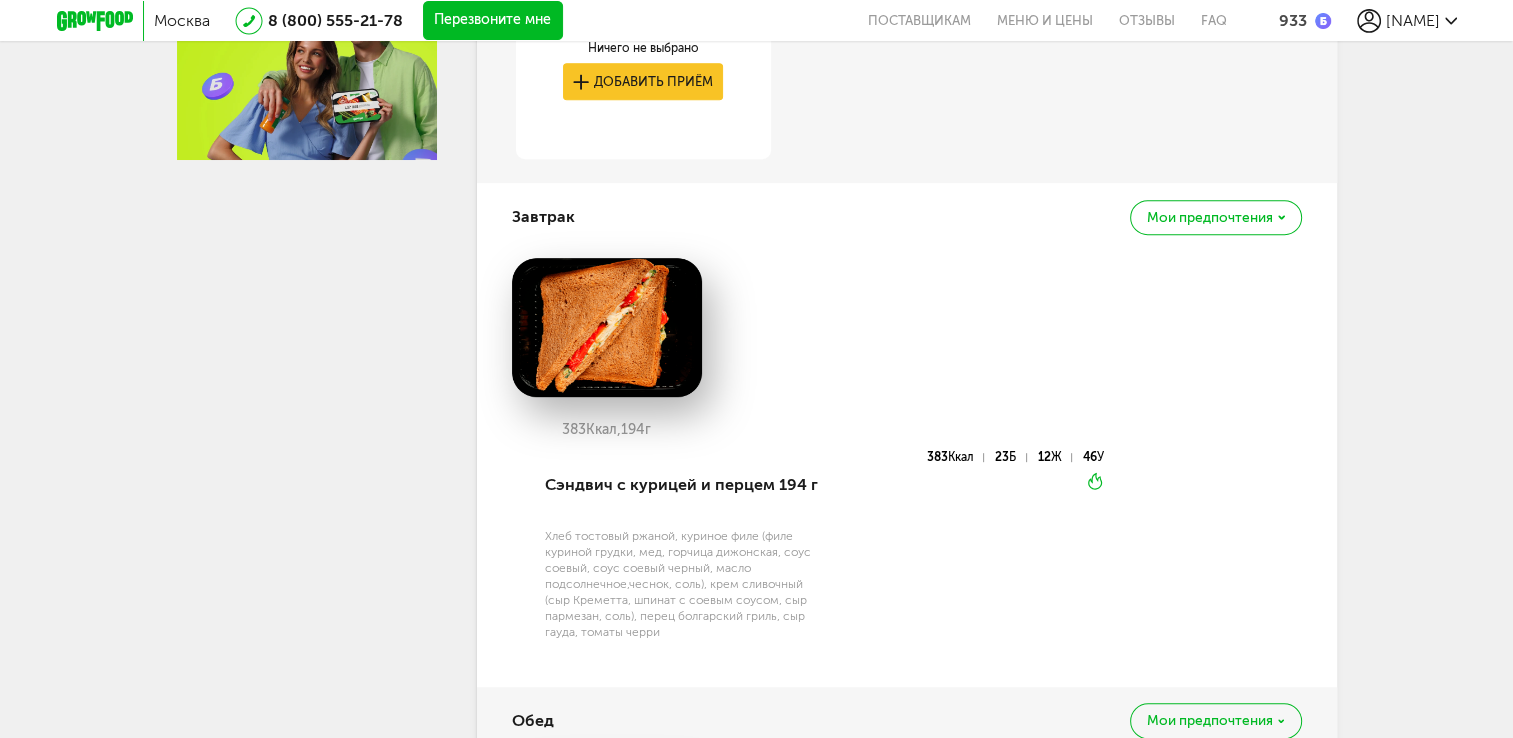 scroll, scrollTop: 698, scrollLeft: 0, axis: vertical 